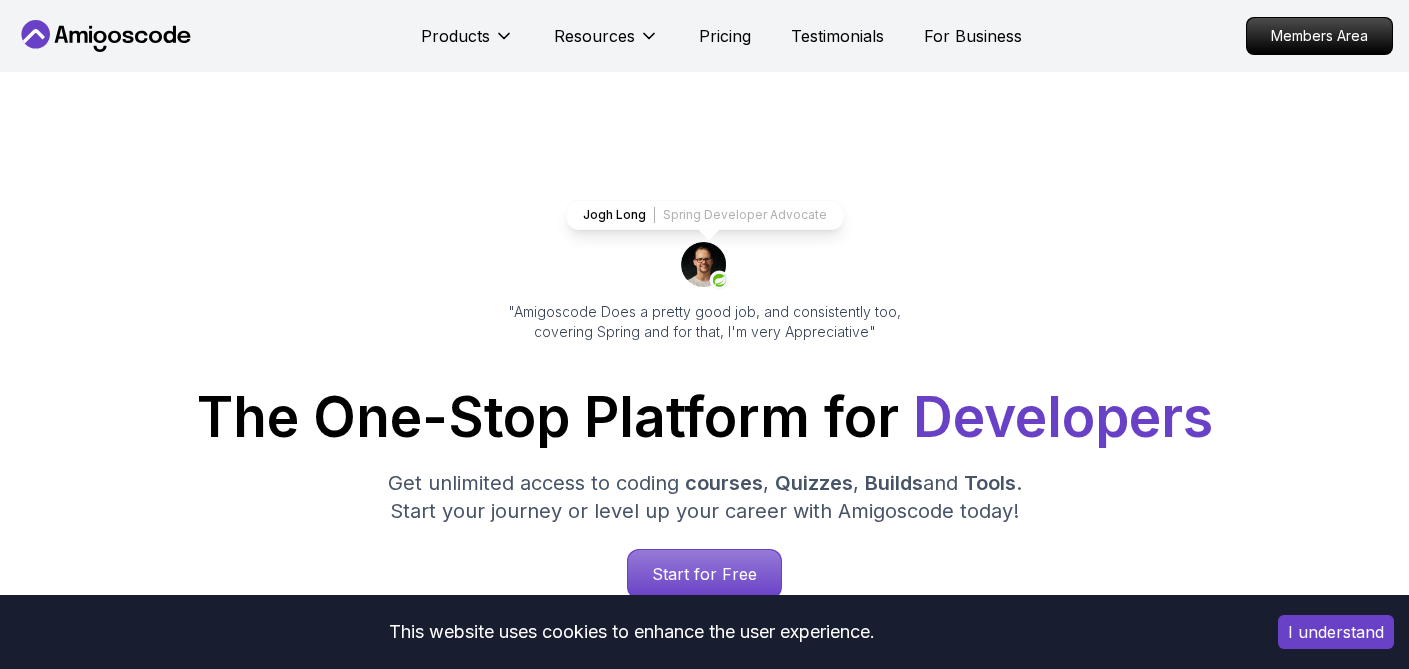 scroll, scrollTop: 0, scrollLeft: 0, axis: both 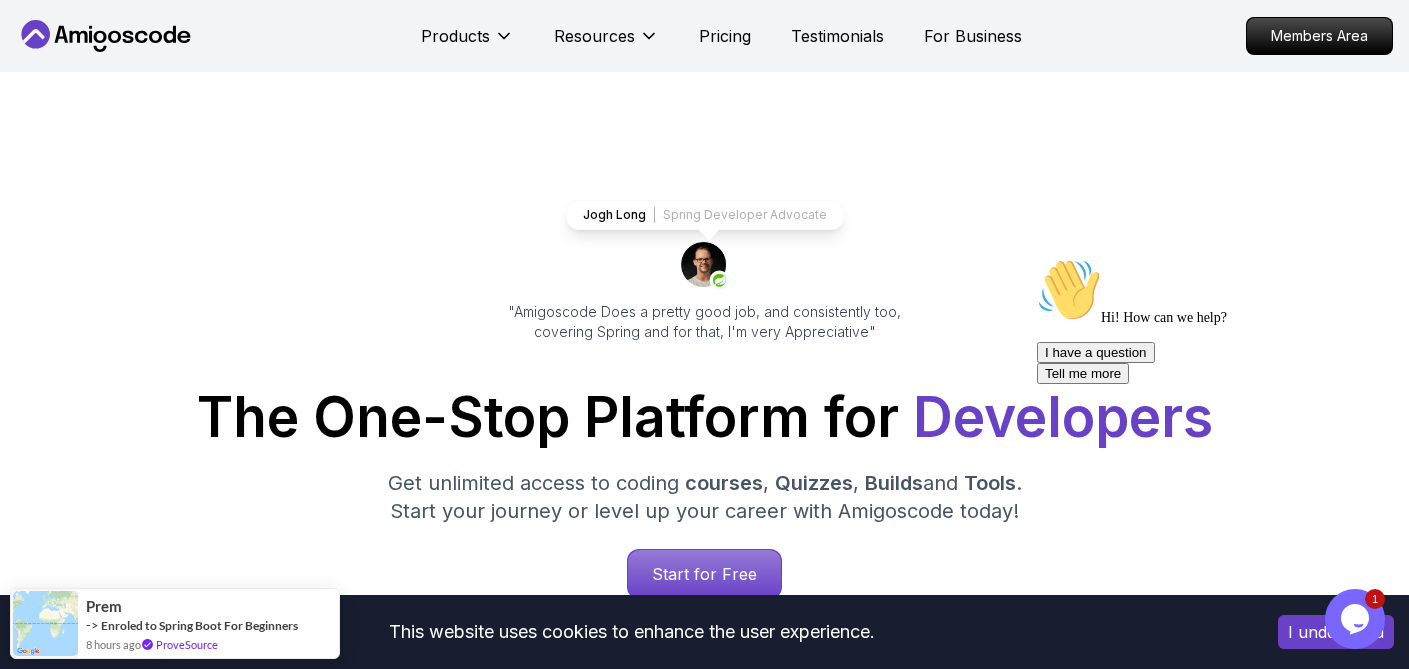 click on "Jogh Long Spring Developer Advocate "Amigoscode Does a pretty good job, and consistently too, covering Spring and for that, I'm very Appreciative" The One-Stop Platform for   Developers Get unlimited access to coding   courses ,   Quizzes ,   Builds  and   Tools . Start your journey or level up your career with Amigoscode today! Start for Free https://amigoscode.com/dashboard" at bounding box center [705, 817] 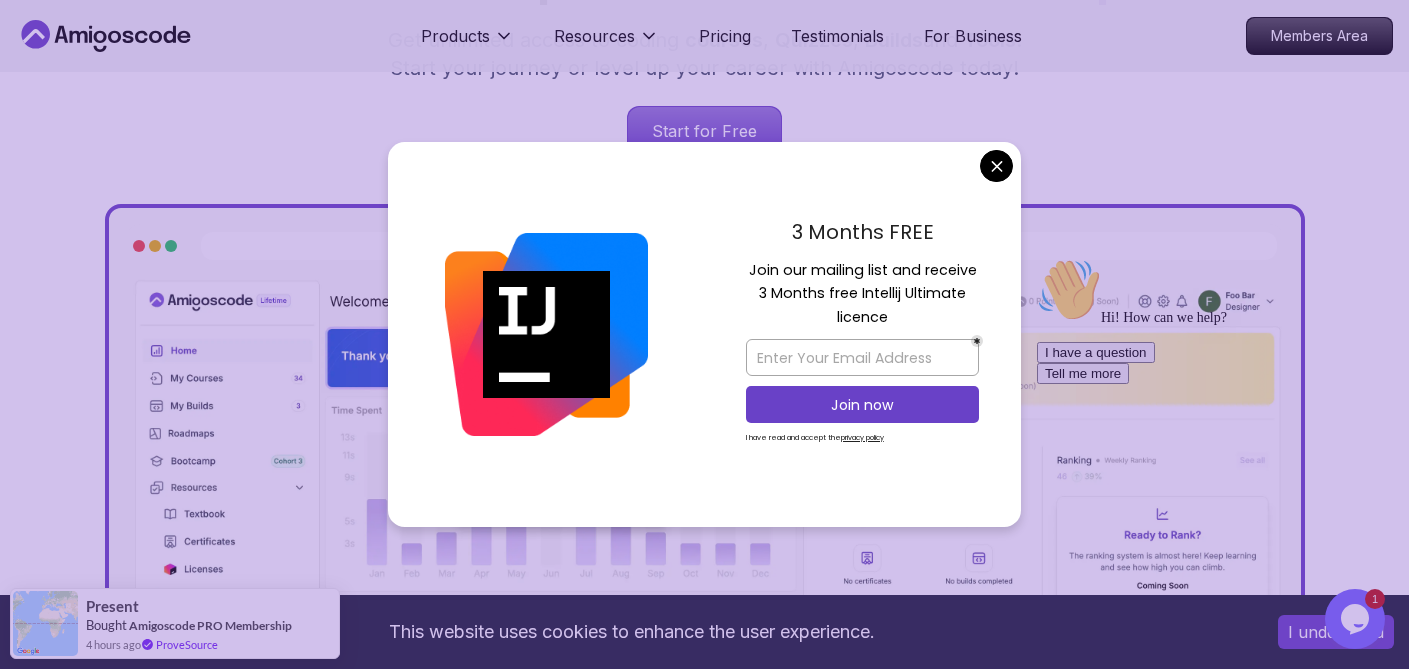 scroll, scrollTop: 440, scrollLeft: 0, axis: vertical 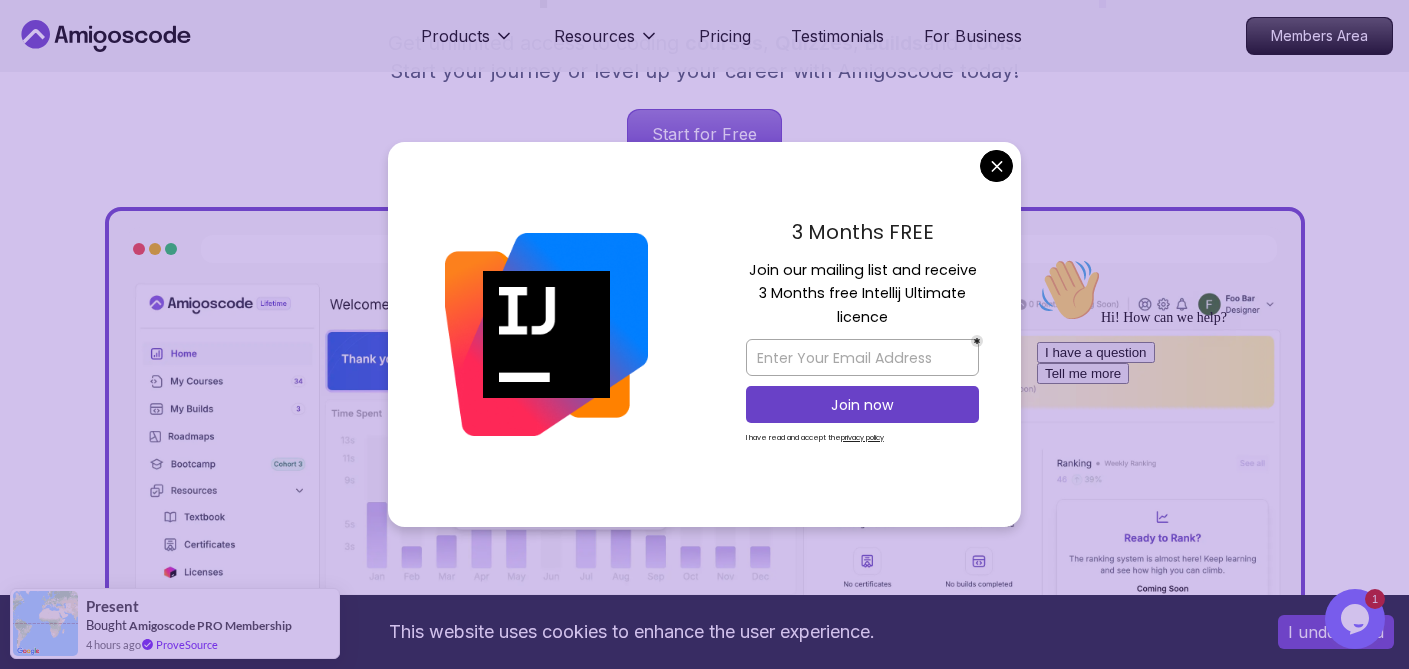 click on "This website uses cookies to enhance the user experience. I understand Products Resources Pricing Testimonials For Business Members Area Products Resources Pricing Testimonials For Business Members Area Jogh Long Spring Developer Advocate "Amigoscode Does a pretty good job, and consistently too, covering Spring and for that, I'm very Appreciative" The One-Stop Platform for   Developers Get unlimited access to coding   courses ,   Quizzes ,   Builds  and   Tools . Start your journey or level up your career with Amigoscode today! Start for Free https://amigoscode.com/dashboard OUR AMIGO STUDENTS WORK IN TOP COMPANIES Courses Builds Discover Amigoscode's Latest   Premium Courses! Get unlimited access to coding   courses ,   Quizzes ,   Builds  and   Tools . Start your journey or level up your career with Amigoscode today! Browse all  courses Advanced Spring Boot Pro Dive deep into Spring Boot with our advanced course, designed to take your skills from intermediate to expert level. NEW Spring Boot for Beginners" at bounding box center [704, 5724] 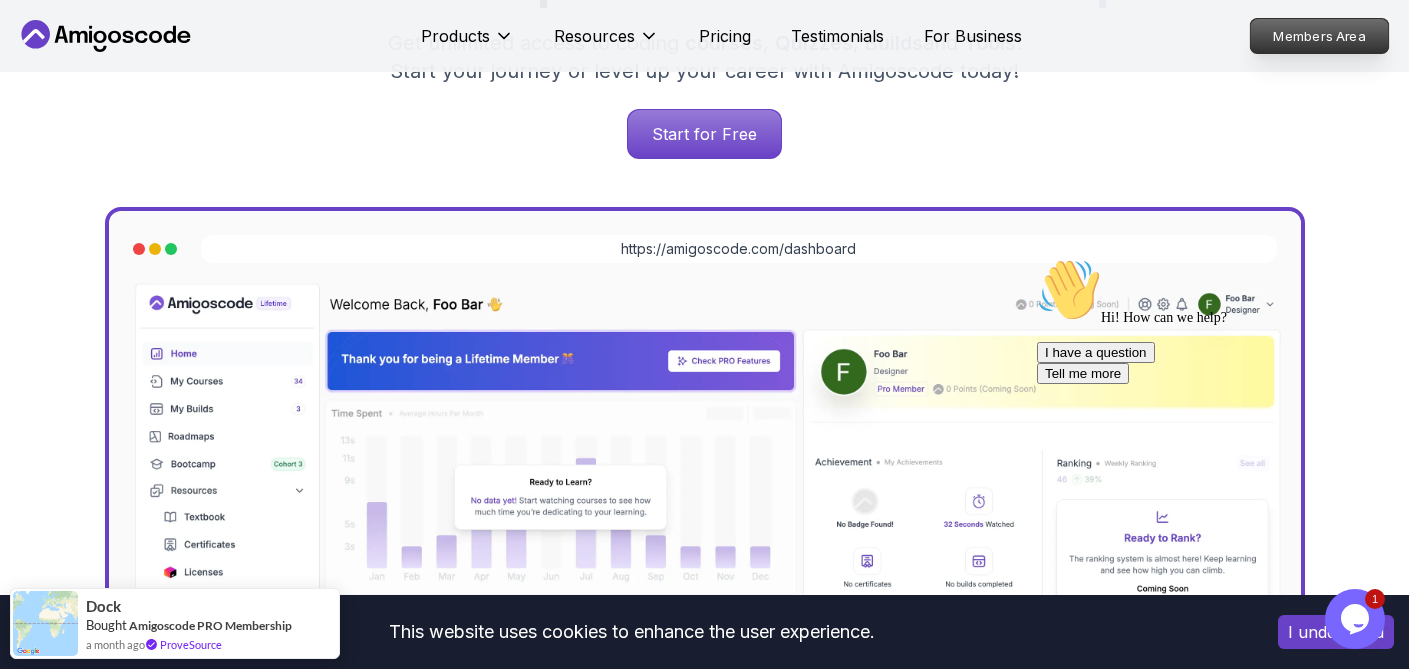 click on "Members Area" at bounding box center [1320, 36] 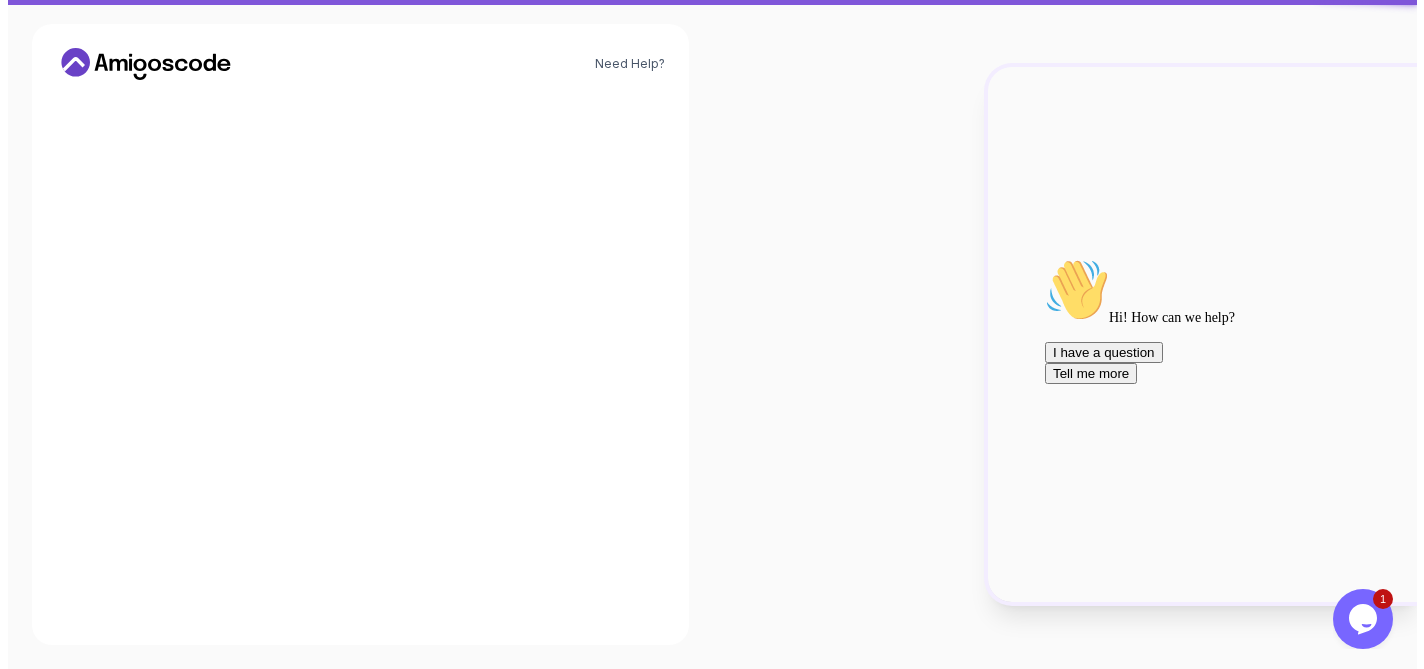 scroll, scrollTop: 0, scrollLeft: 0, axis: both 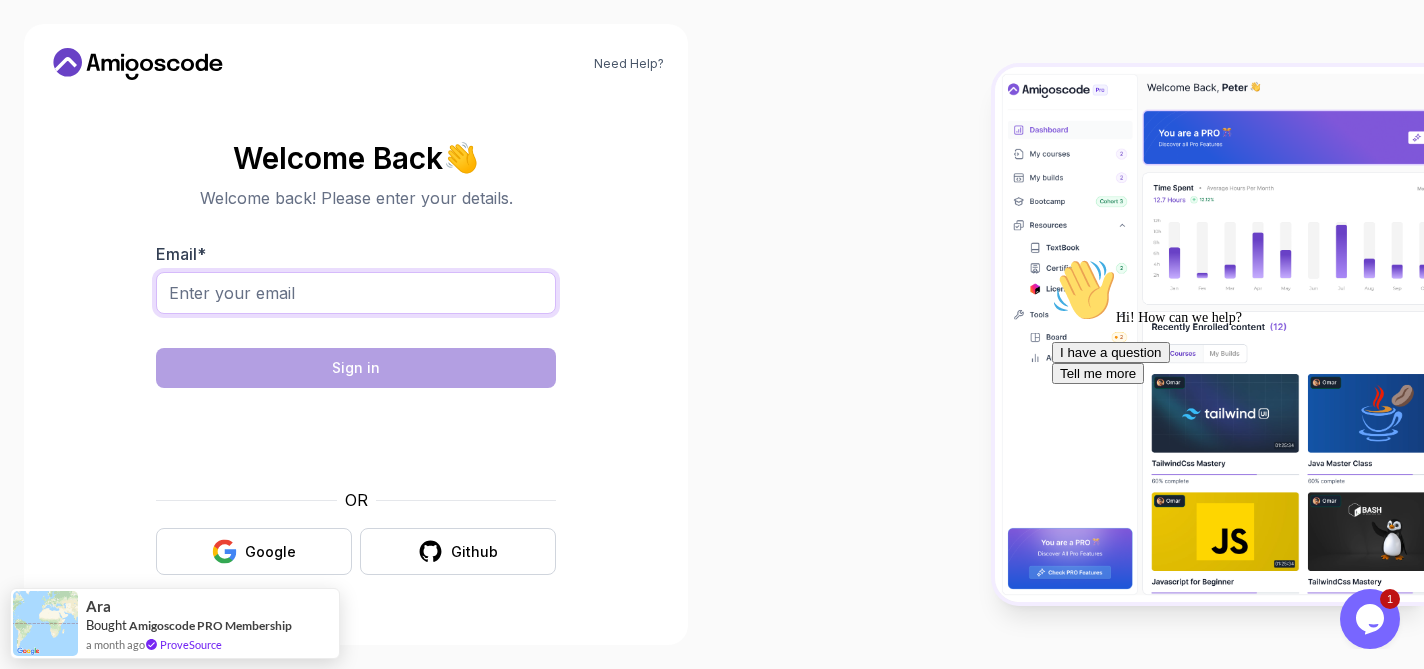 click on "Email *" at bounding box center (356, 293) 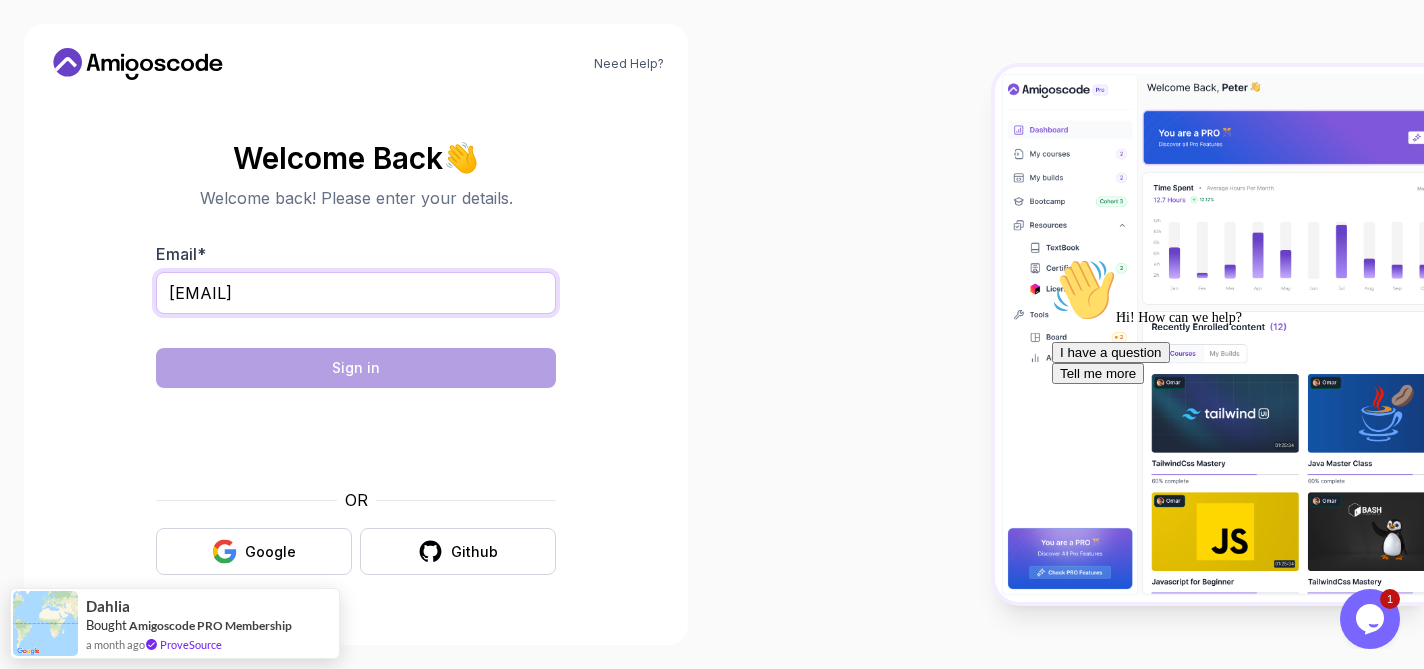 type on "eyinembi@gmail.com" 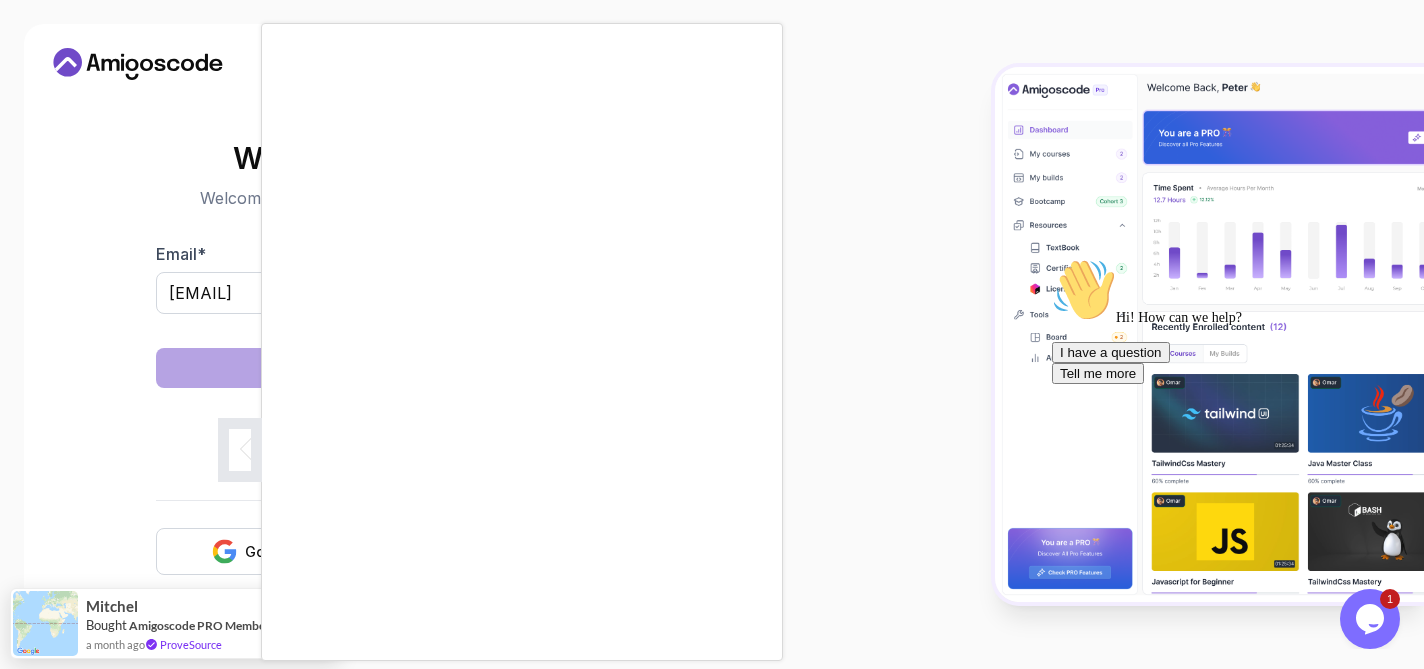 click at bounding box center (712, 334) 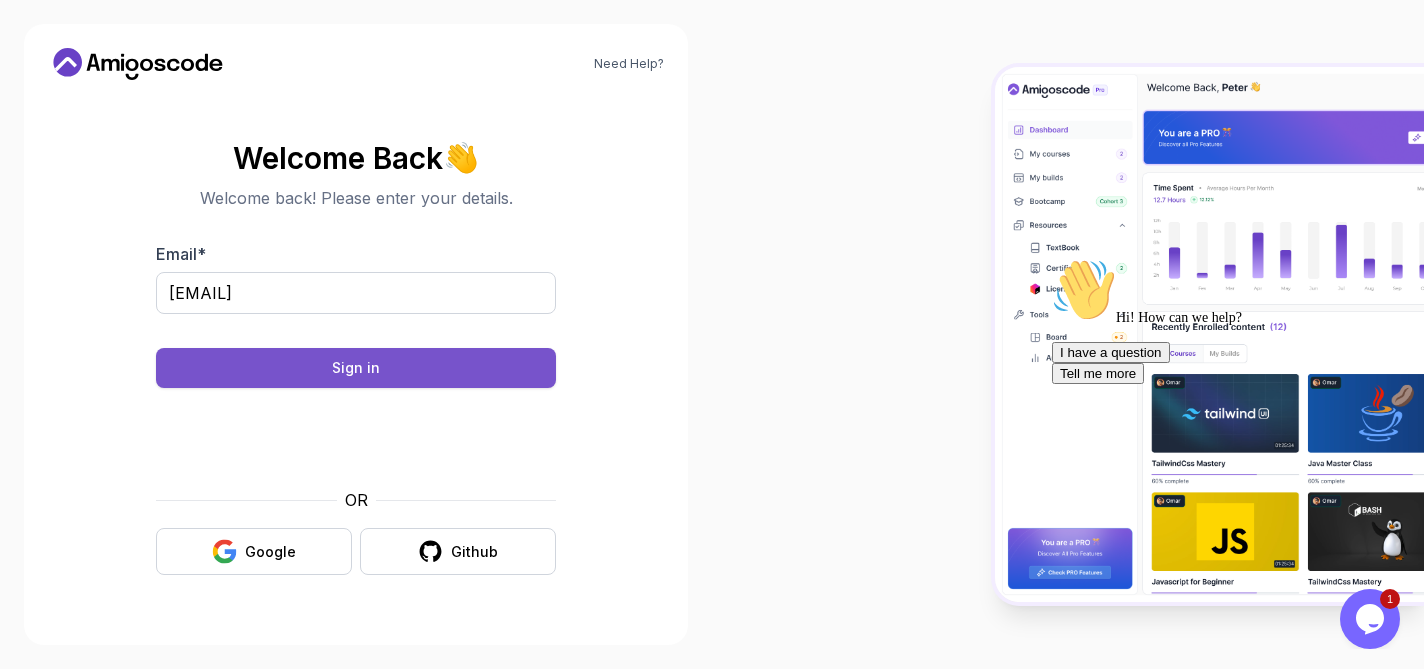click on "Sign in" at bounding box center [356, 368] 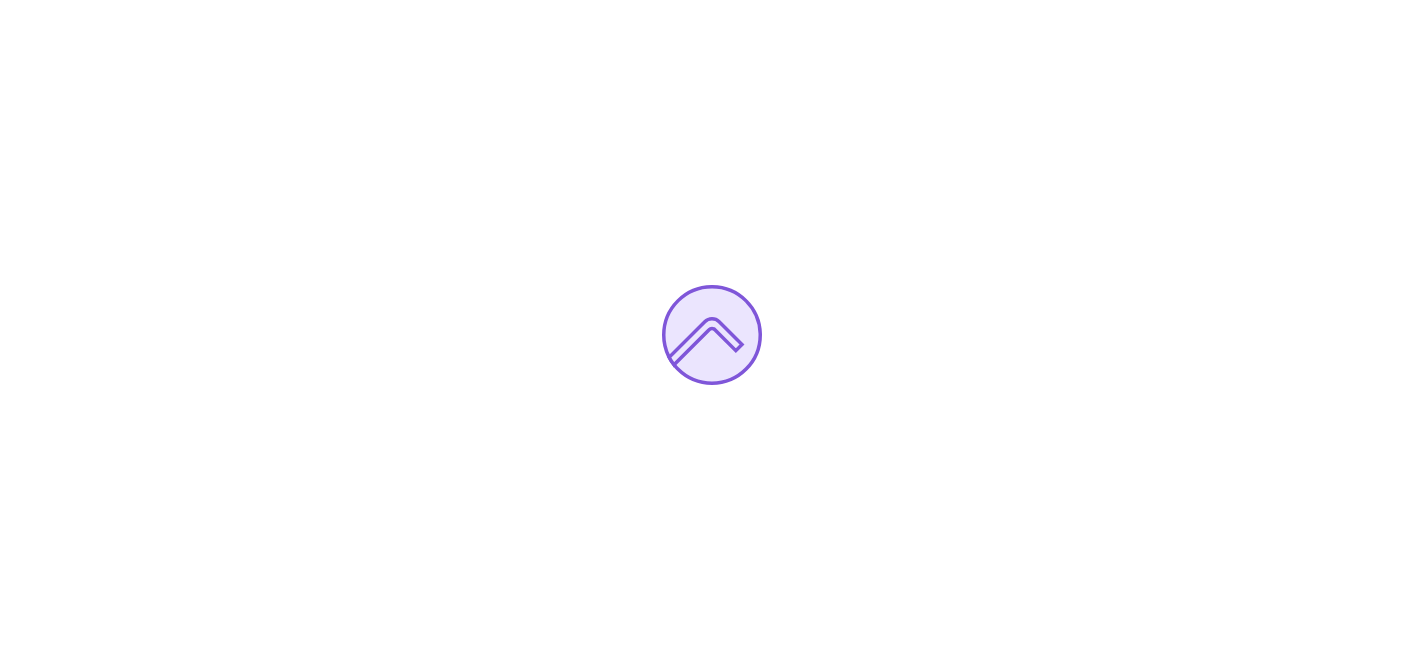 scroll, scrollTop: 0, scrollLeft: 0, axis: both 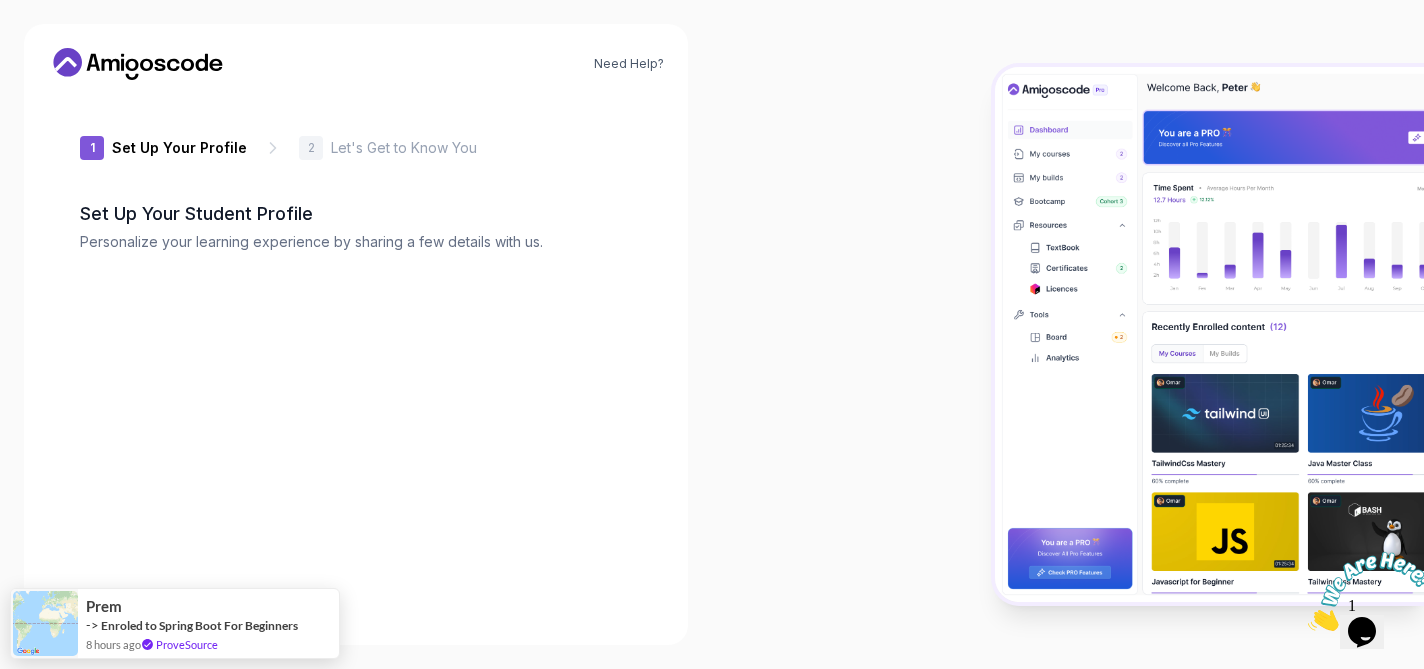 type on "[USERNAME]" 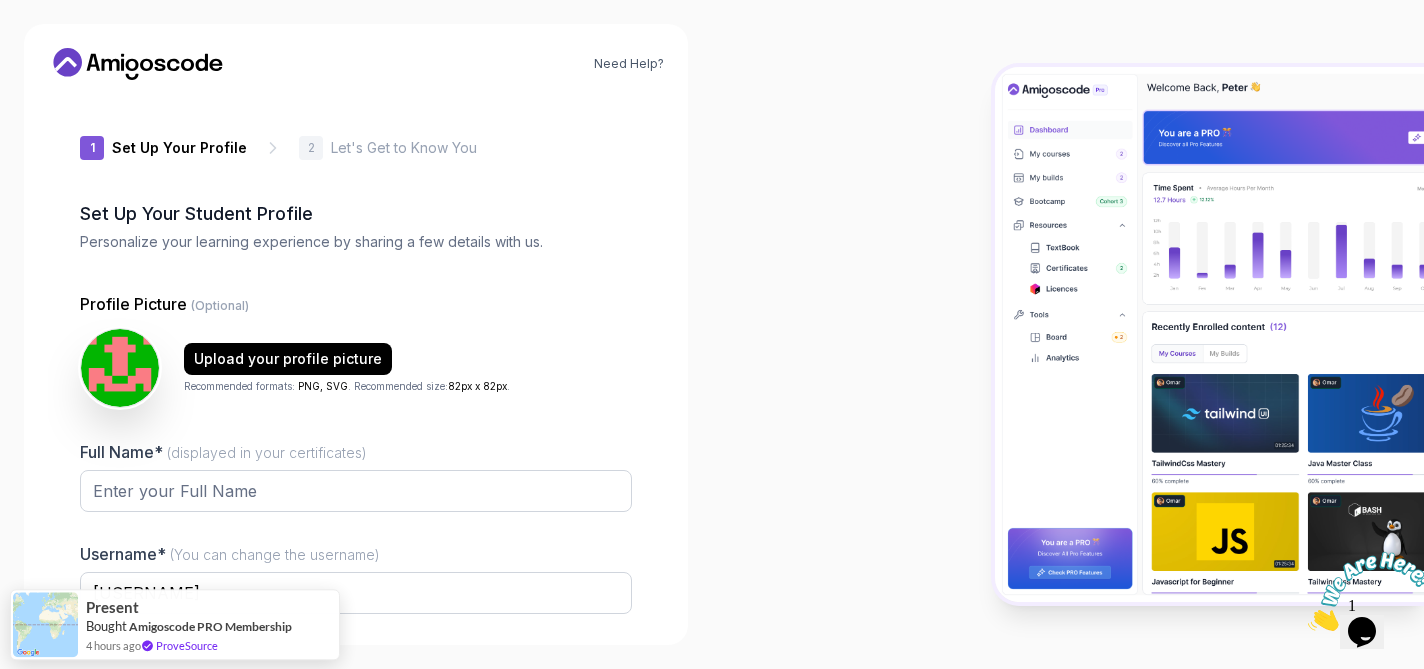 click at bounding box center [1068, 334] 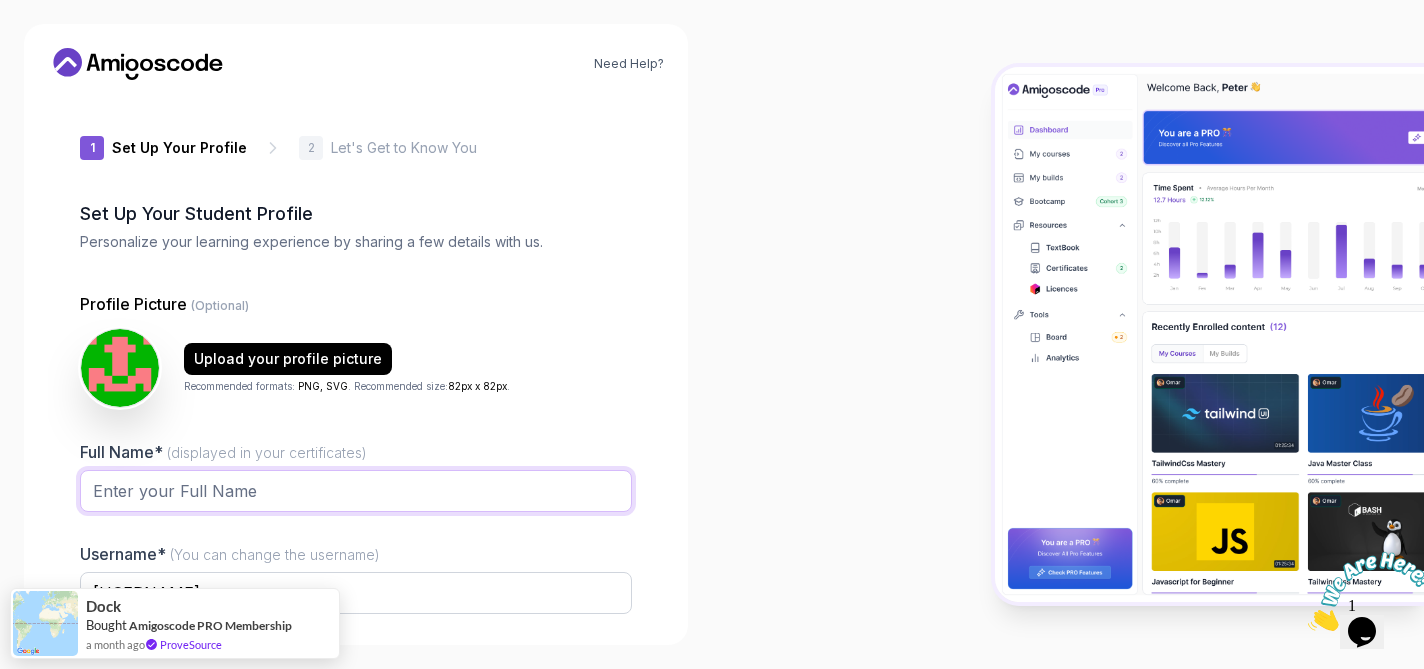 click on "Full Name*   (displayed in your certificates)" at bounding box center [356, 491] 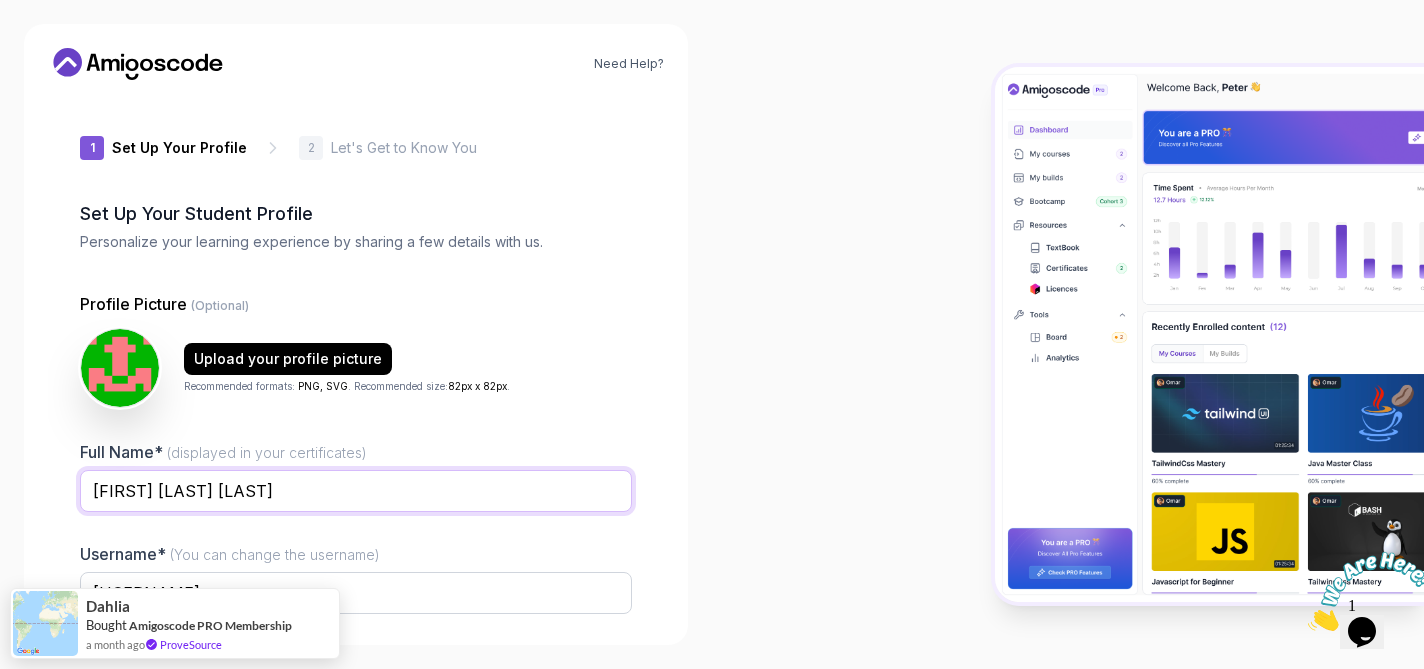 type on "[FIRST] [LAST] [LAST]" 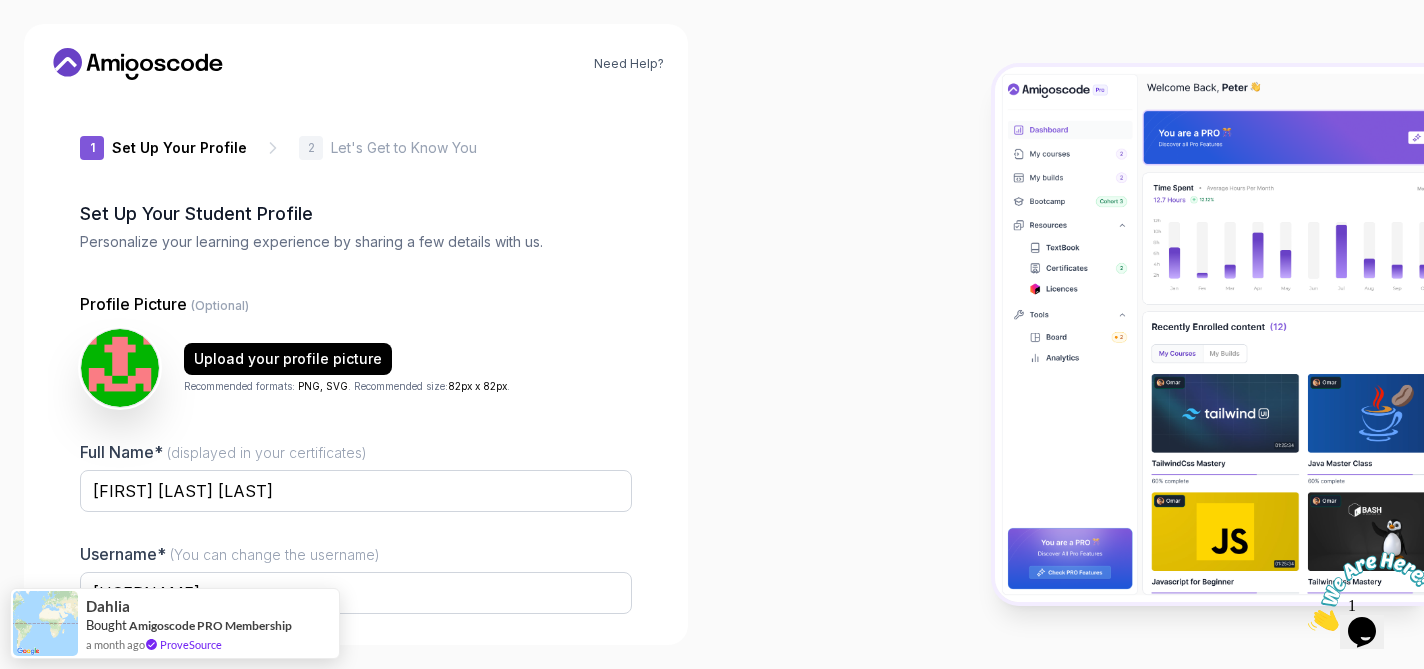 click at bounding box center (1068, 334) 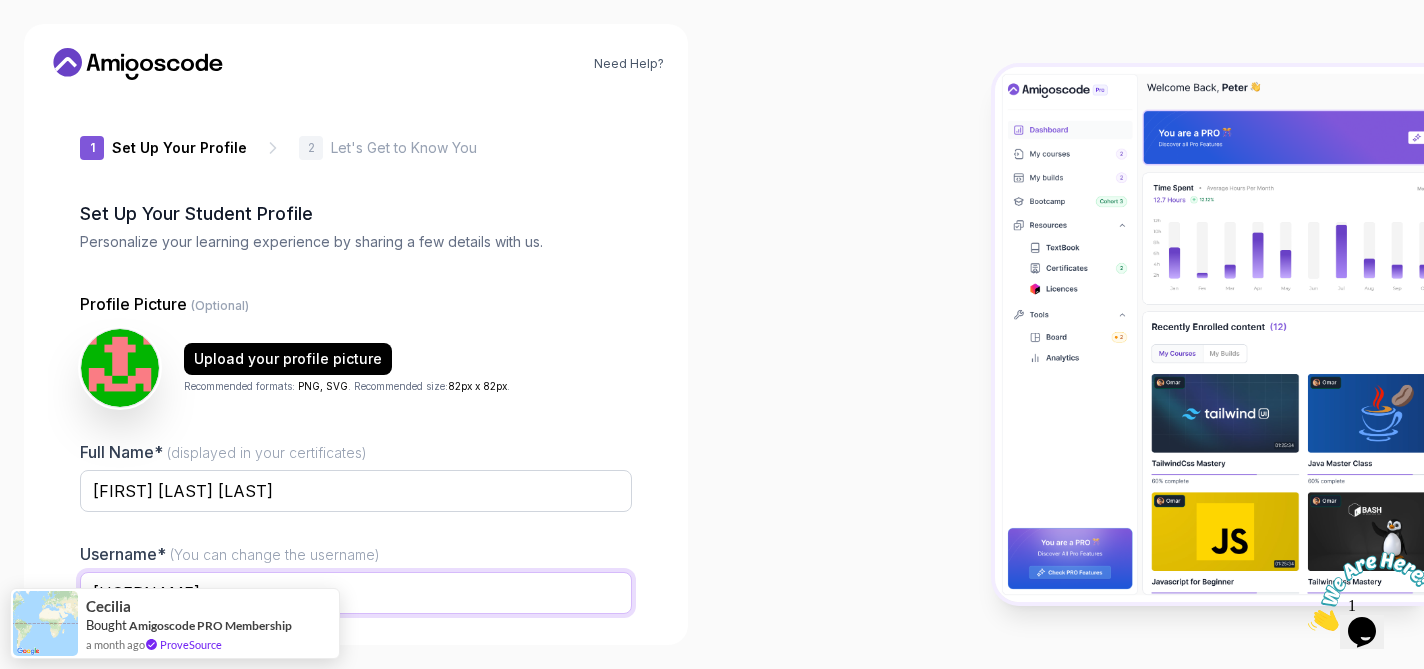 click on "[USERNAME]" at bounding box center (356, 593) 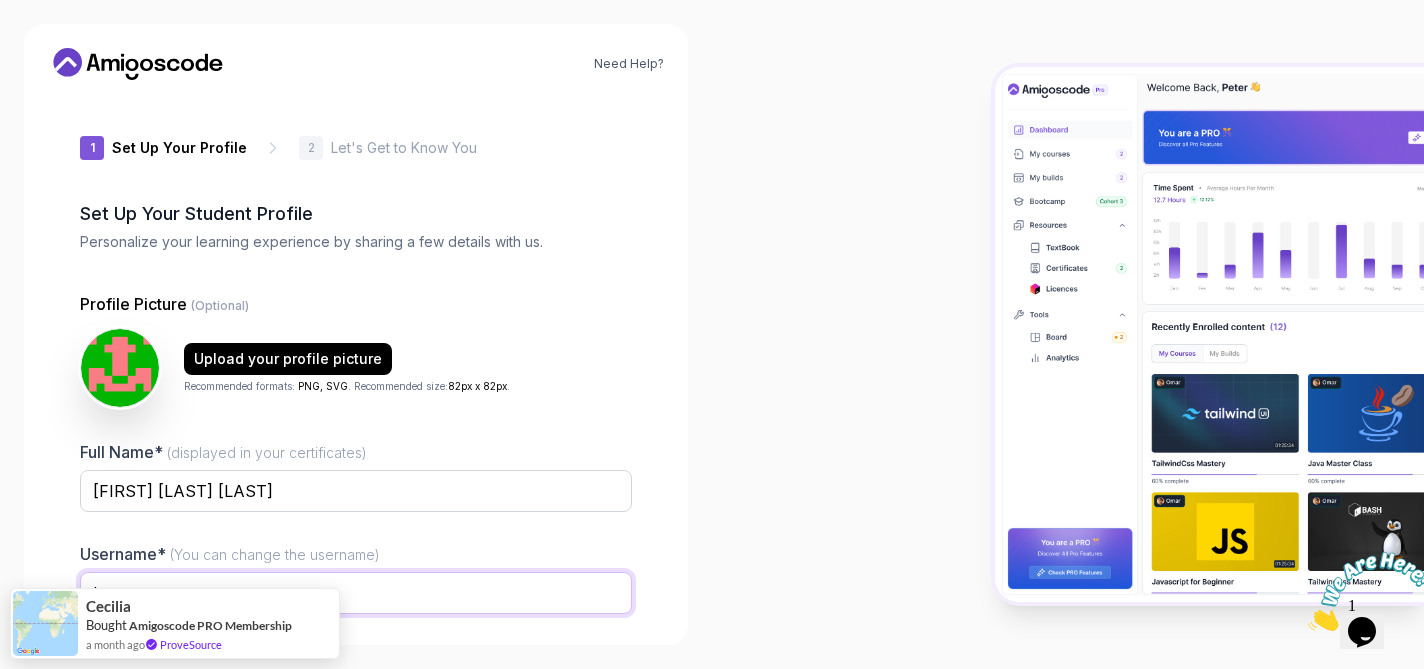 type on "b" 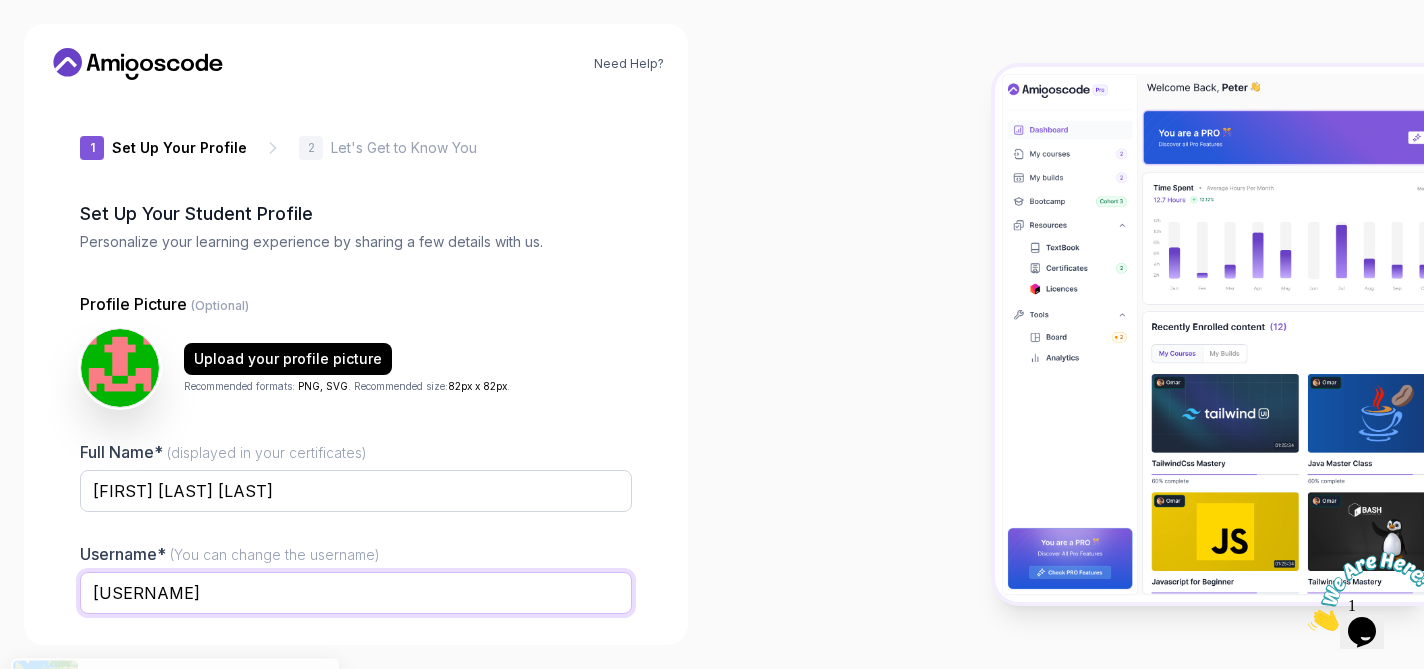 type on "[USERNAME]" 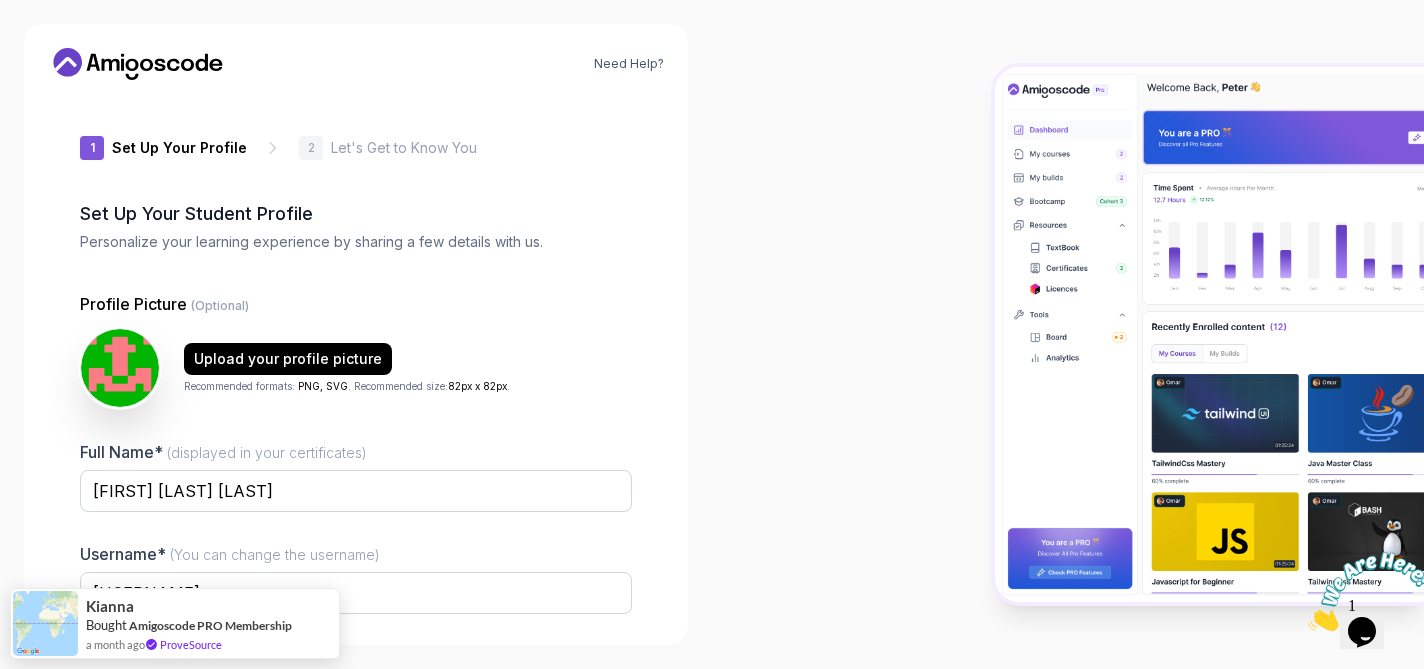 click at bounding box center (1068, 334) 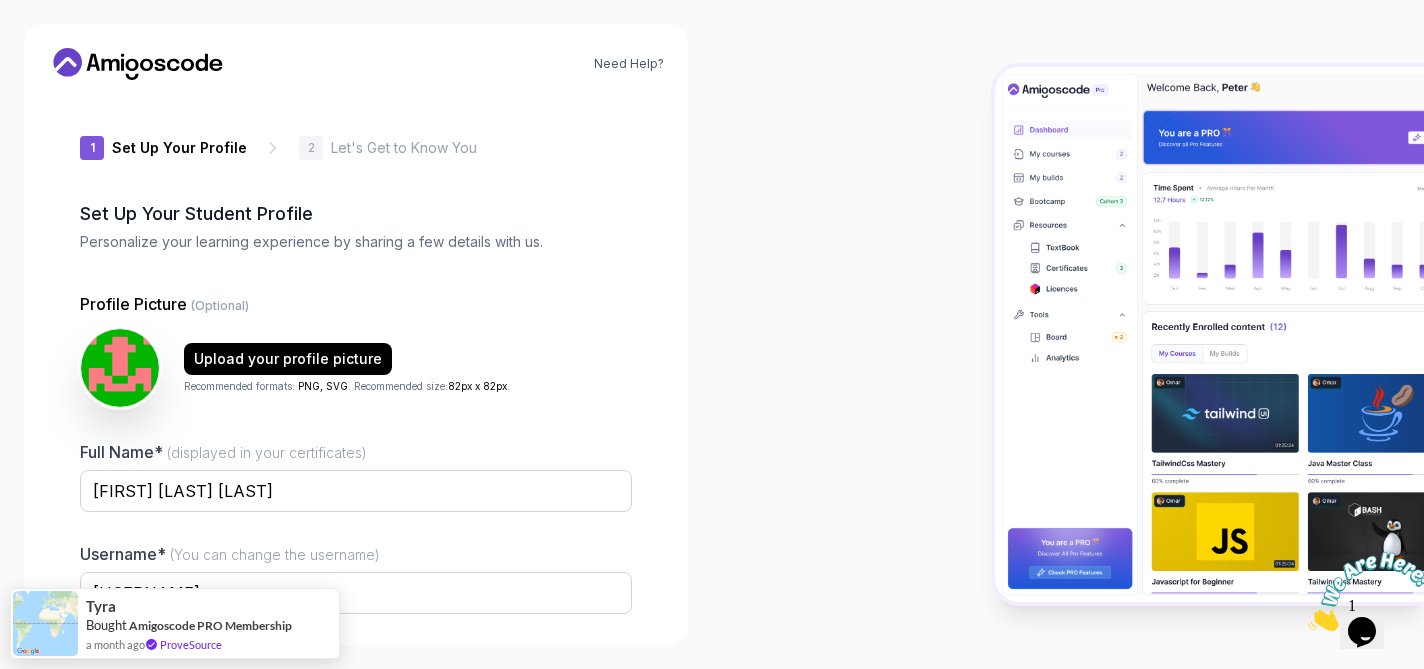 click at bounding box center [1068, 334] 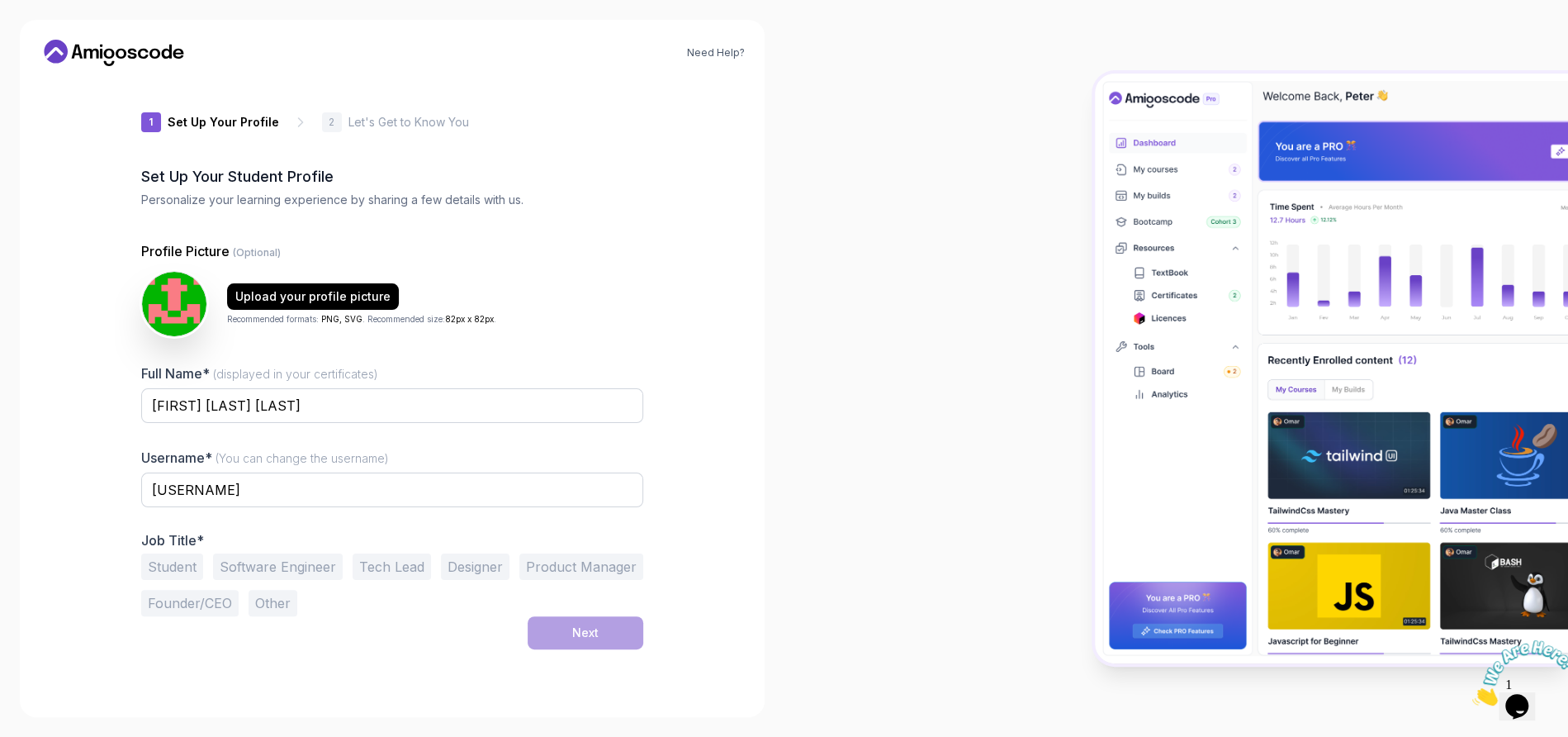 click on "Software Engineer" at bounding box center (277, 567) 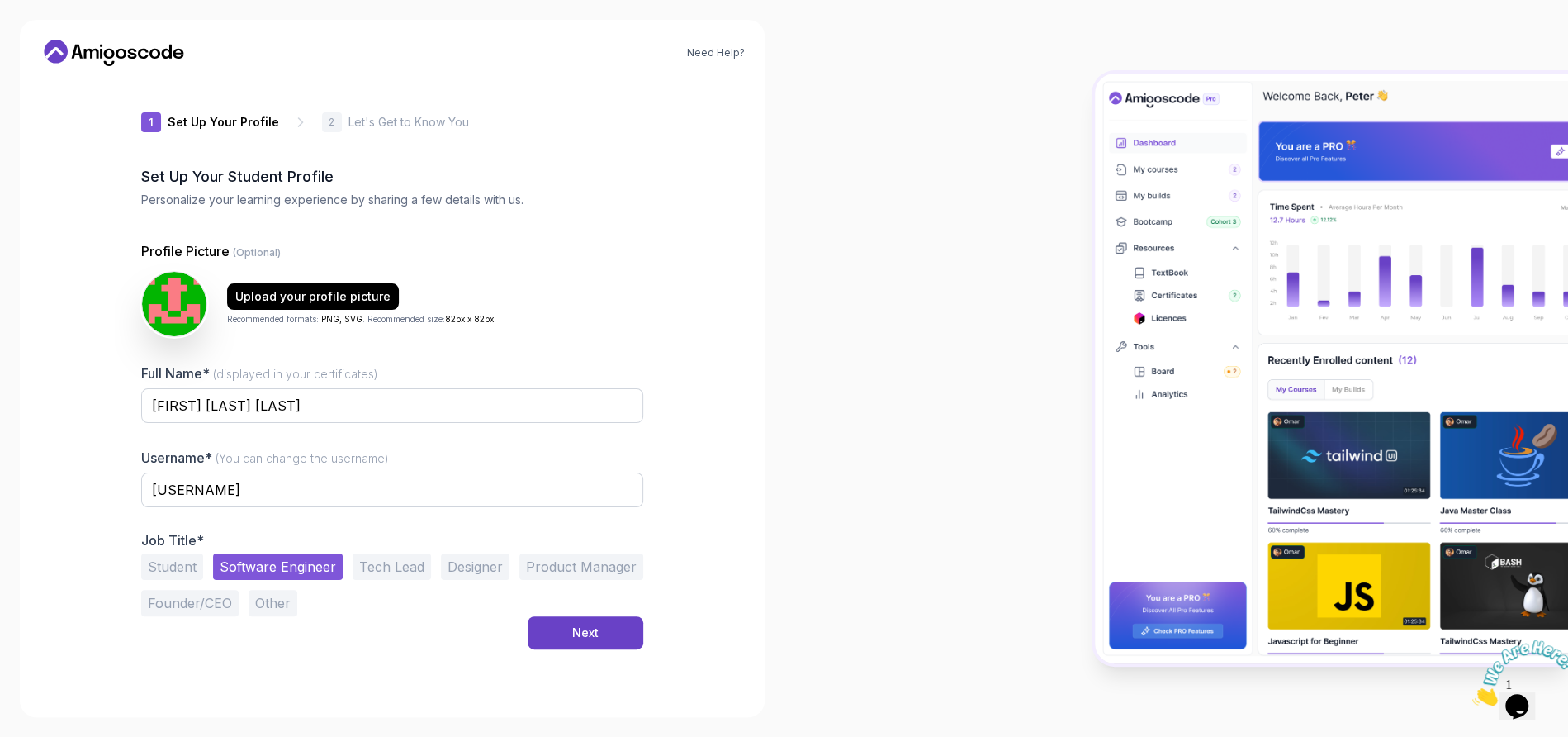 click on "Other" at bounding box center (272, 603) 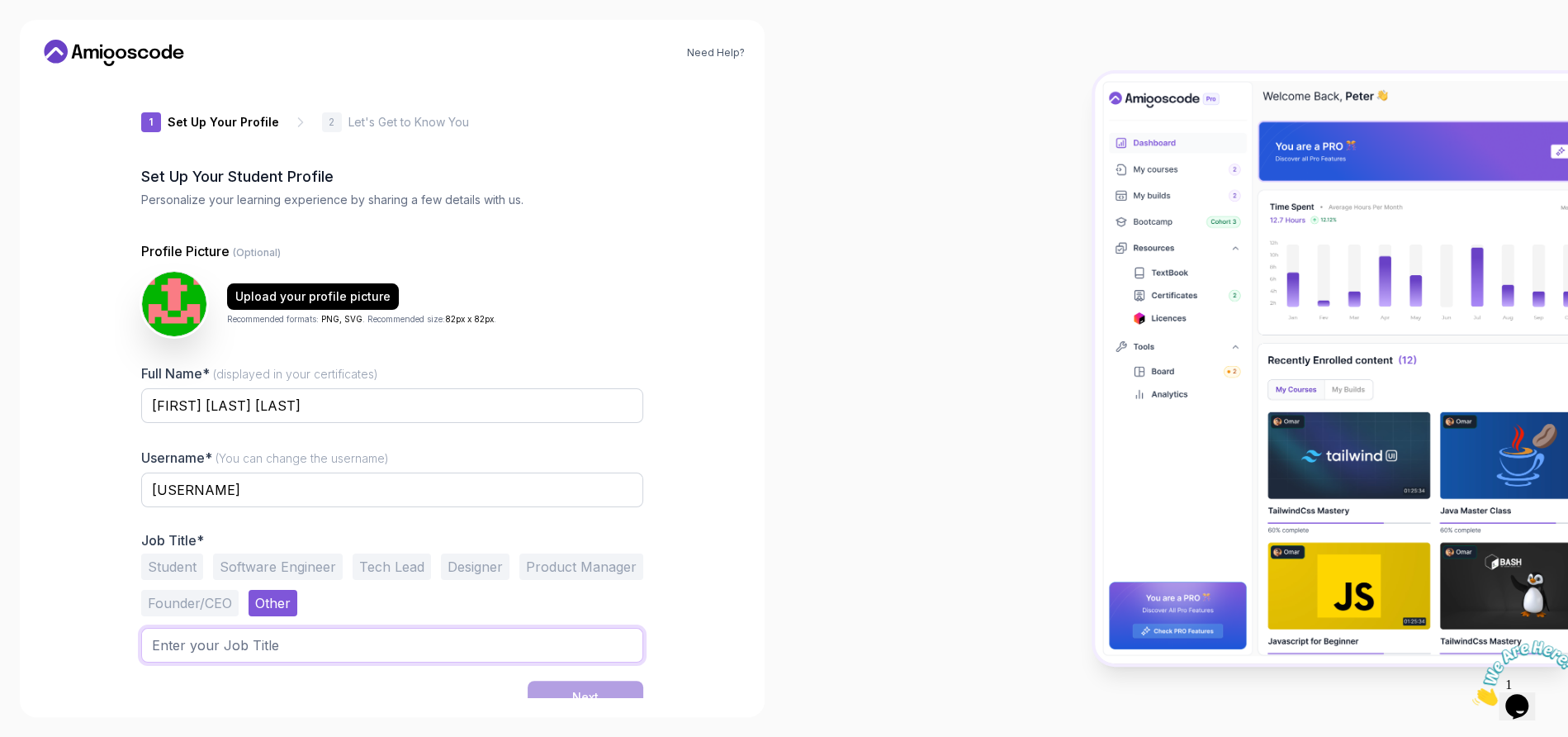 click at bounding box center [392, 645] 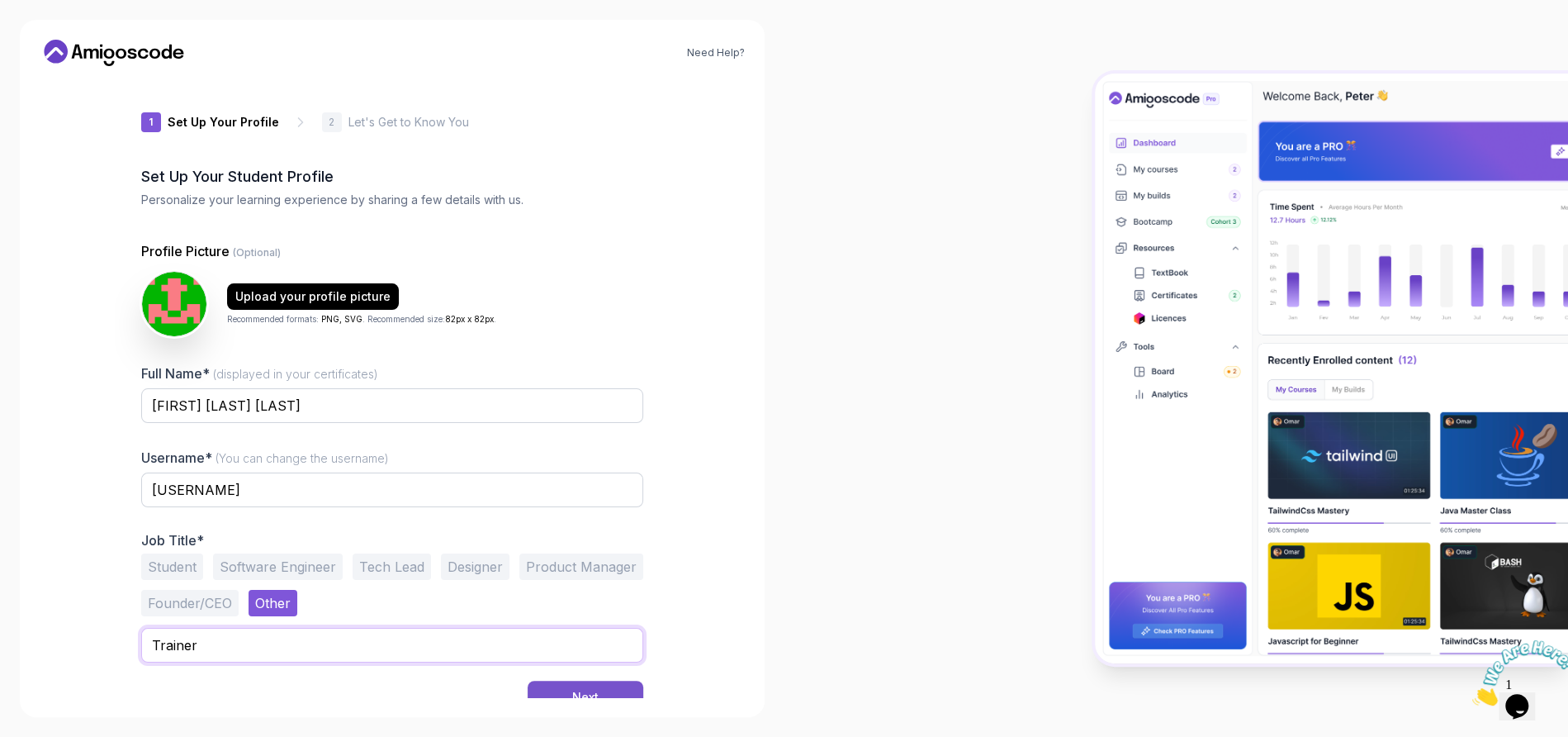 type on "Trainer" 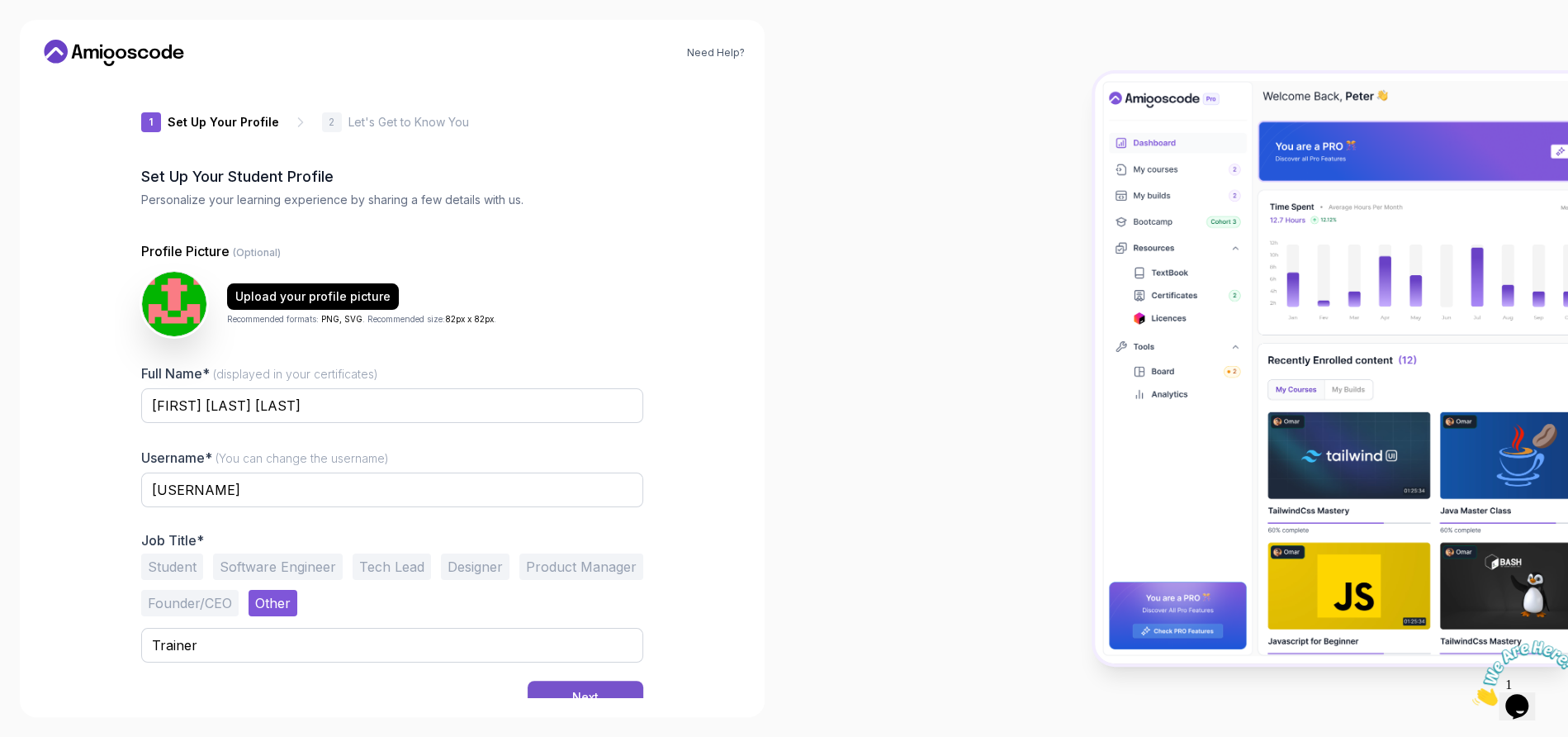 click on "Next" at bounding box center (585, 697) 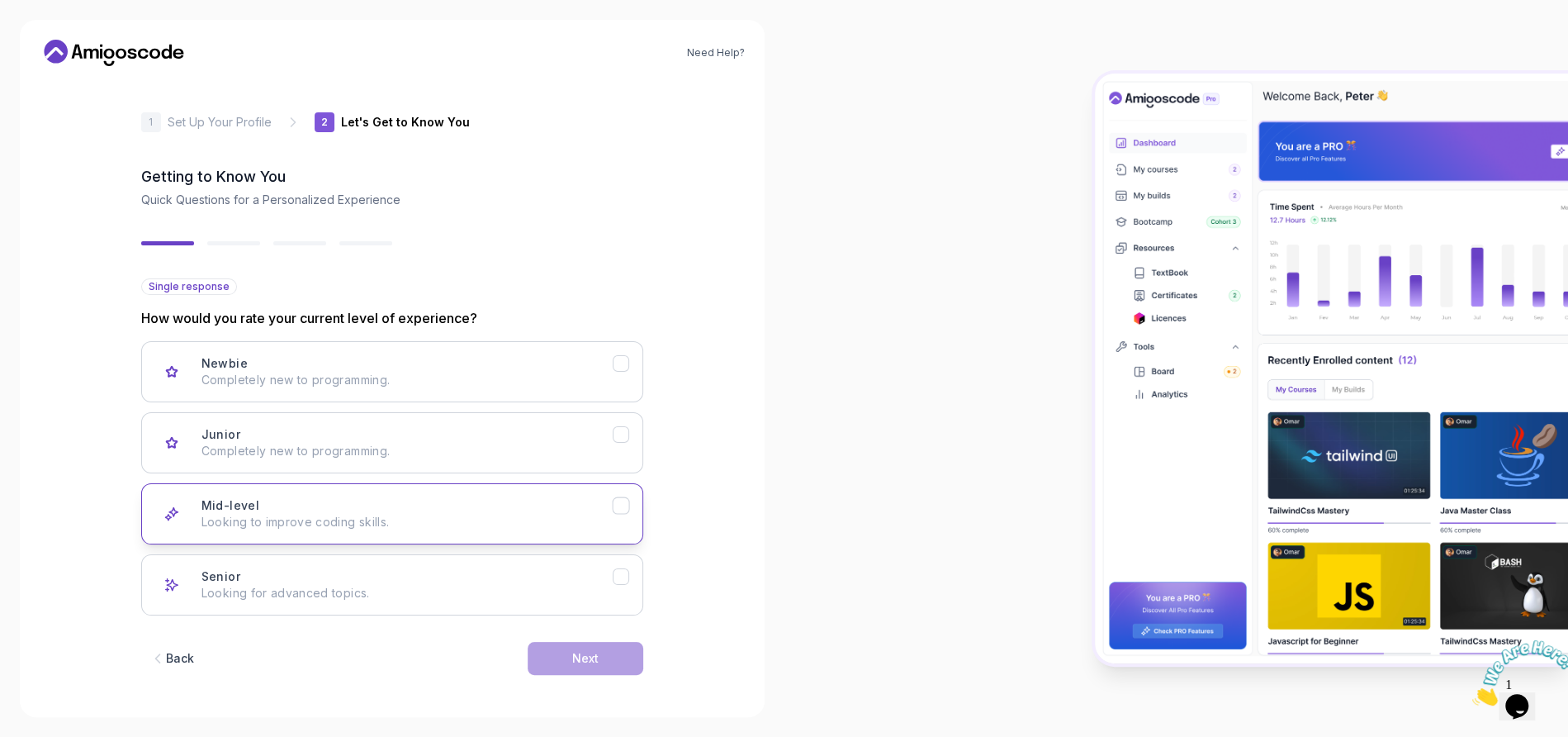 click on "Looking to improve coding skills." at bounding box center [407, 522] 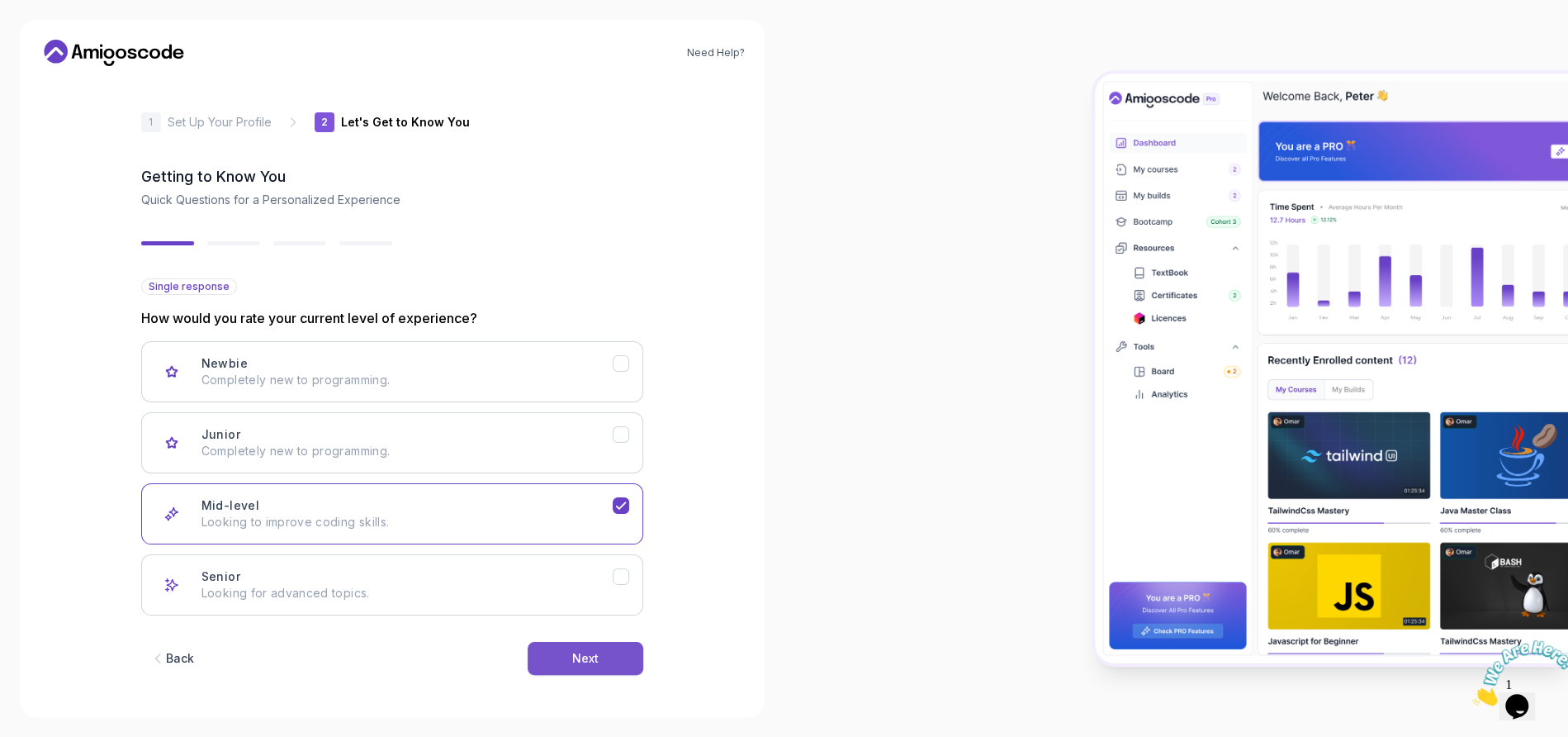click on "Next" at bounding box center (585, 659) 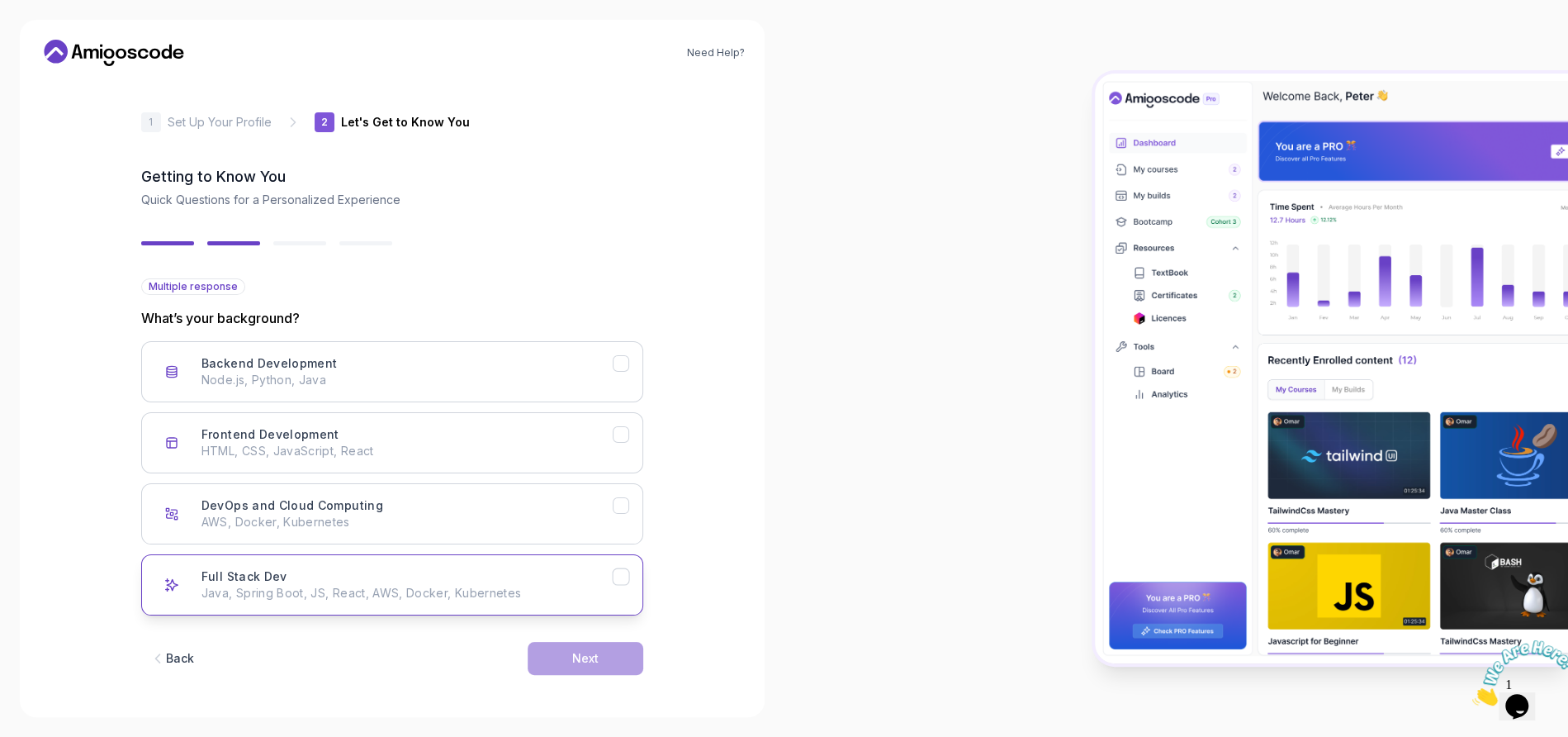 click on "Full Stack Dev Java, Spring Boot, JS, React, AWS, Docker, Kubernetes" at bounding box center (407, 585) 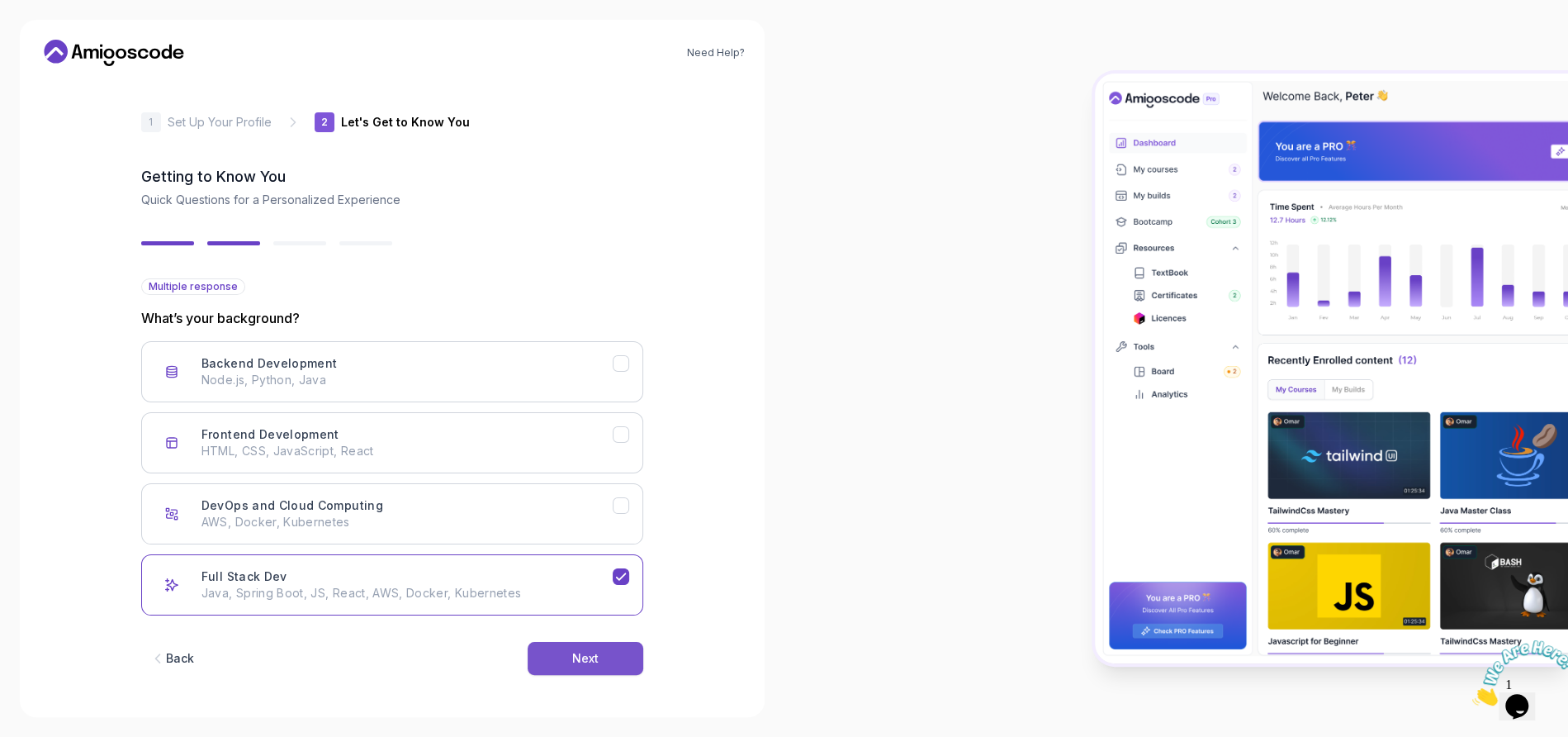 click on "Next" at bounding box center [585, 659] 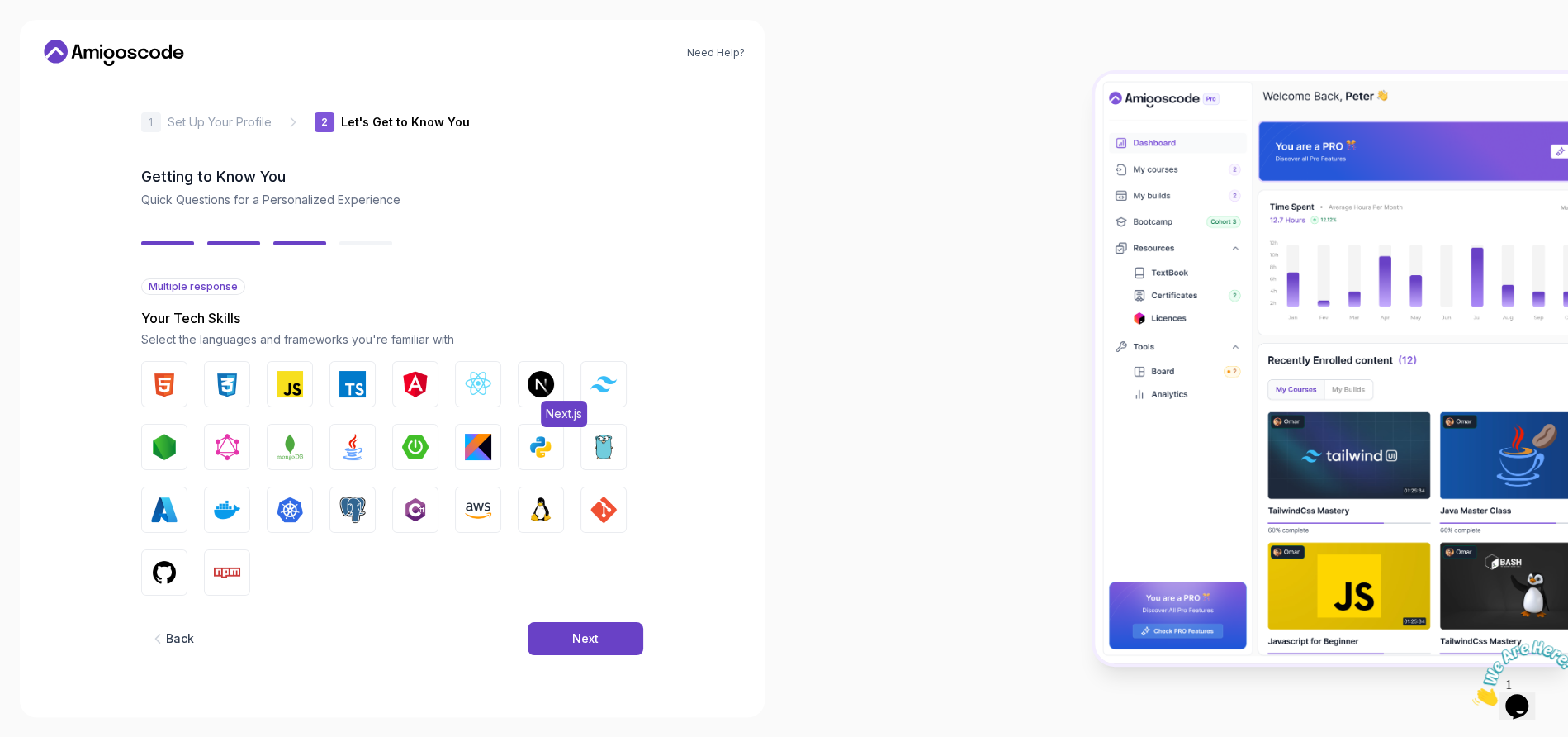 click on "Next.js" at bounding box center [541, 384] 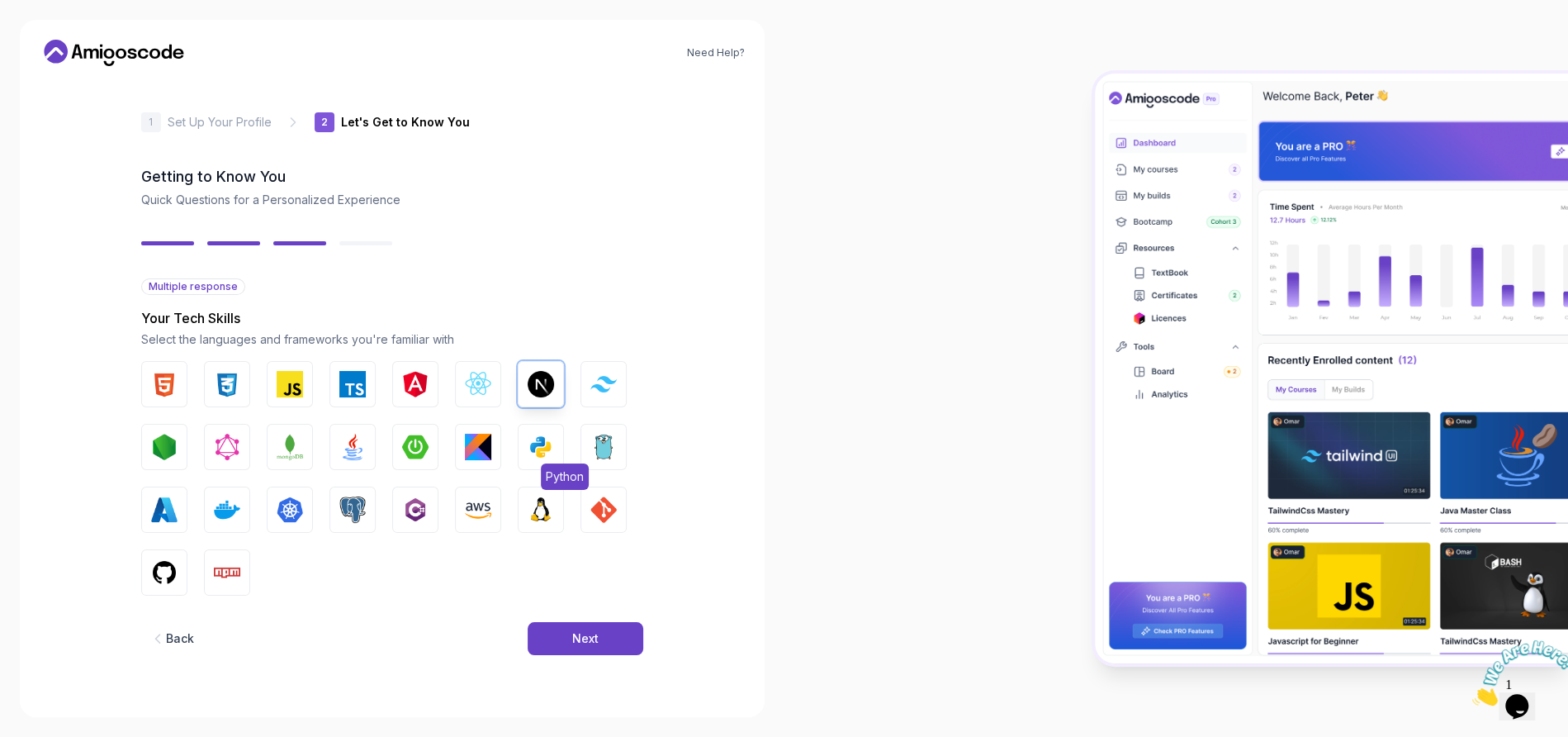 click at bounding box center [541, 447] 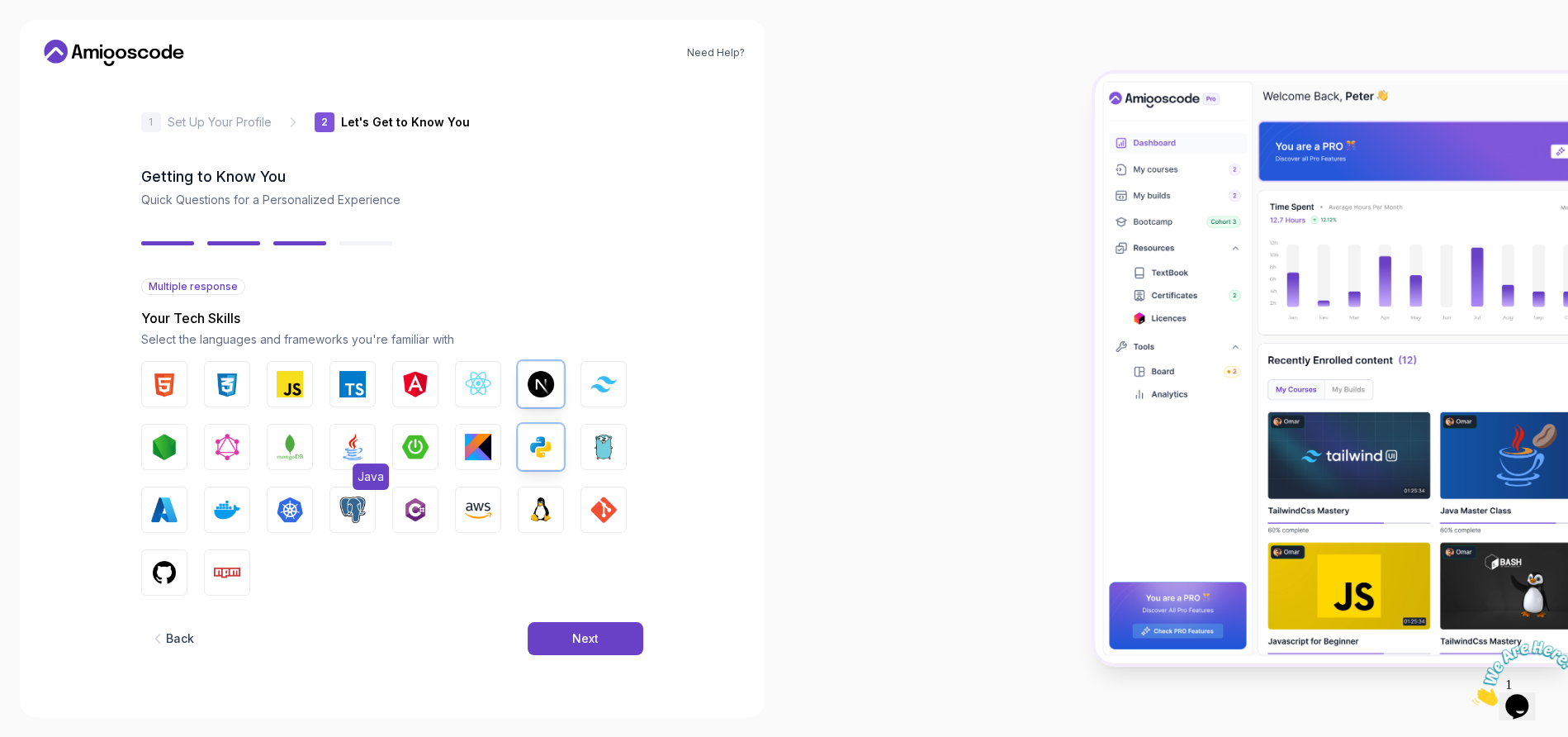 click at bounding box center (353, 447) 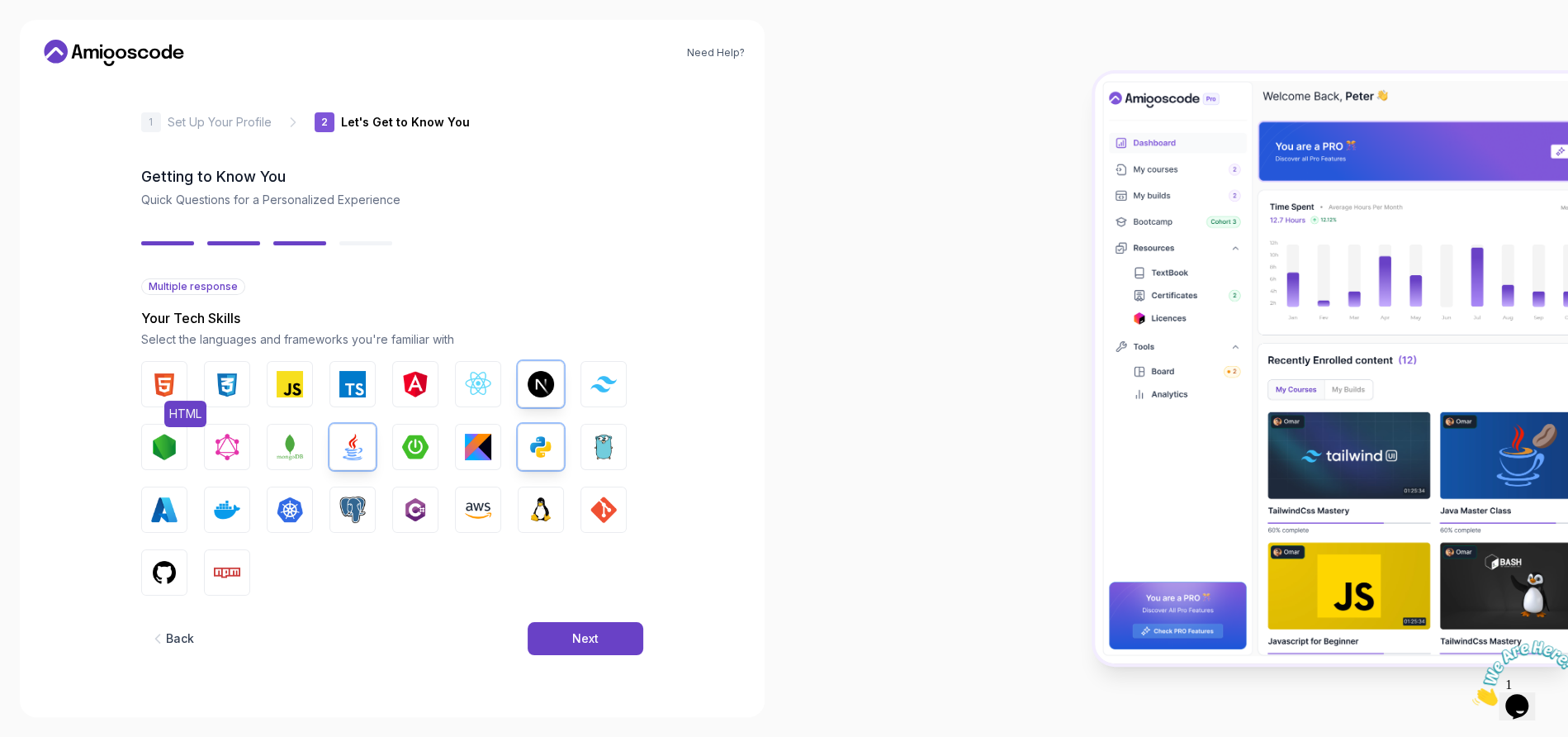 click at bounding box center [164, 384] 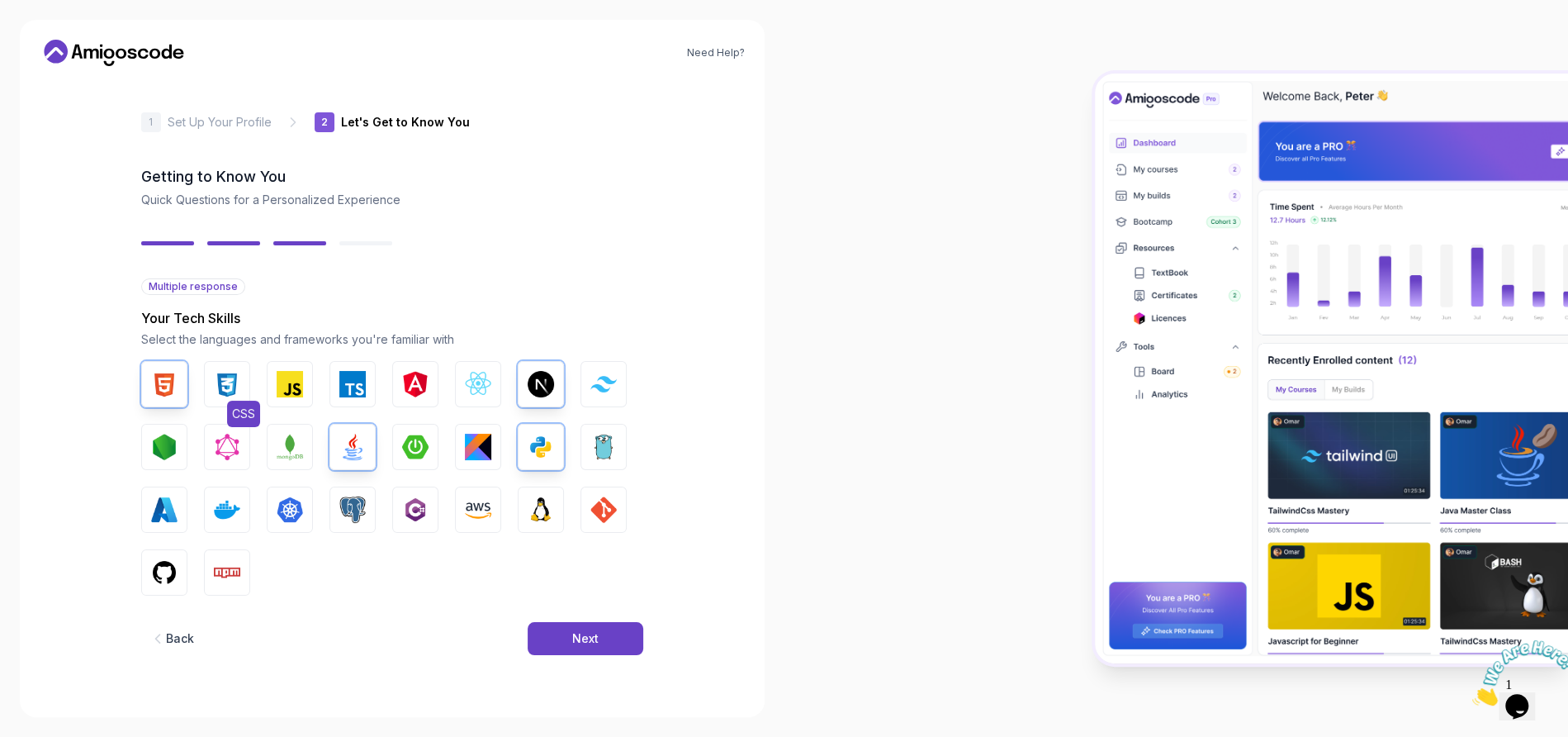 click at bounding box center (227, 384) 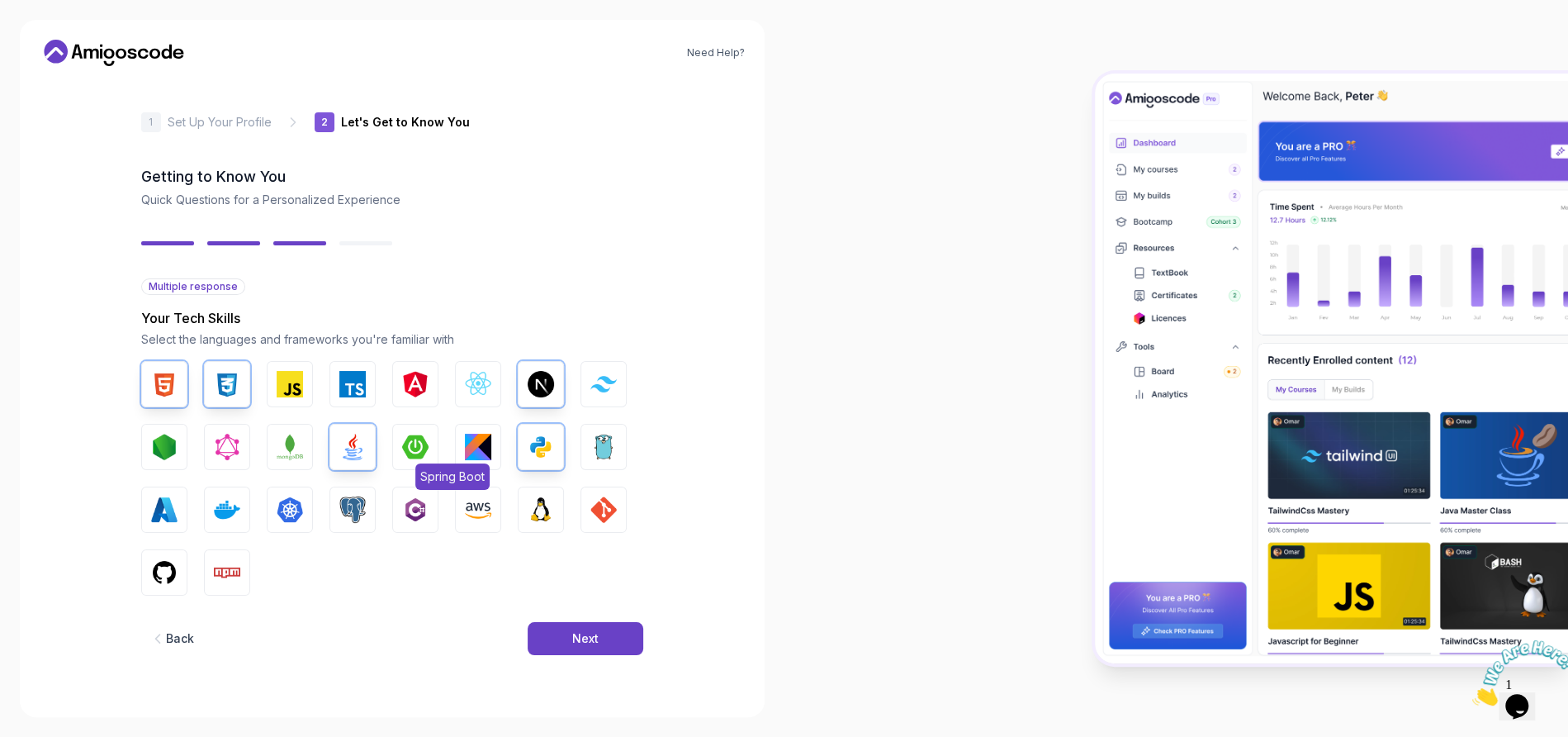 click on "Spring Boot" at bounding box center (415, 447) 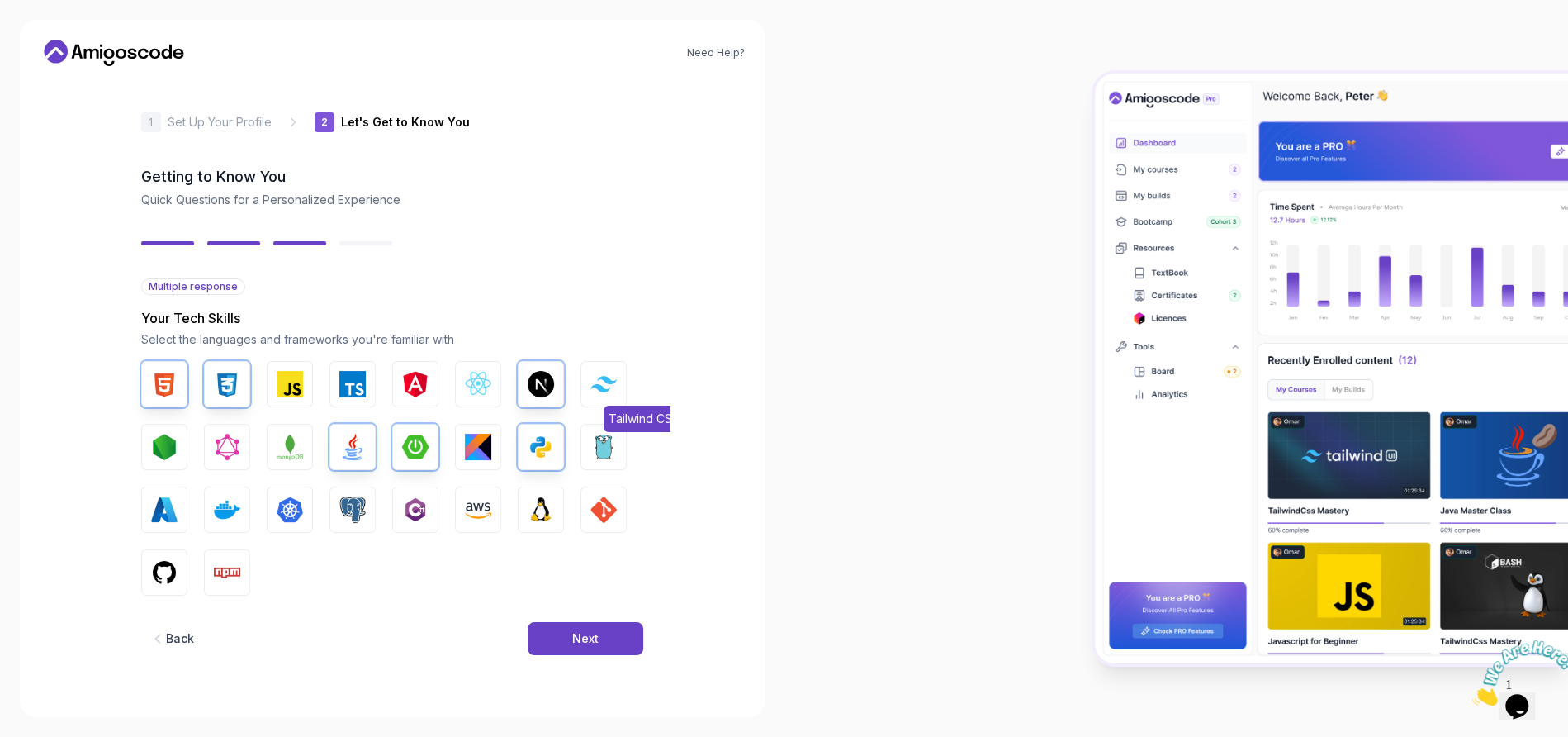 click at bounding box center [604, 383] 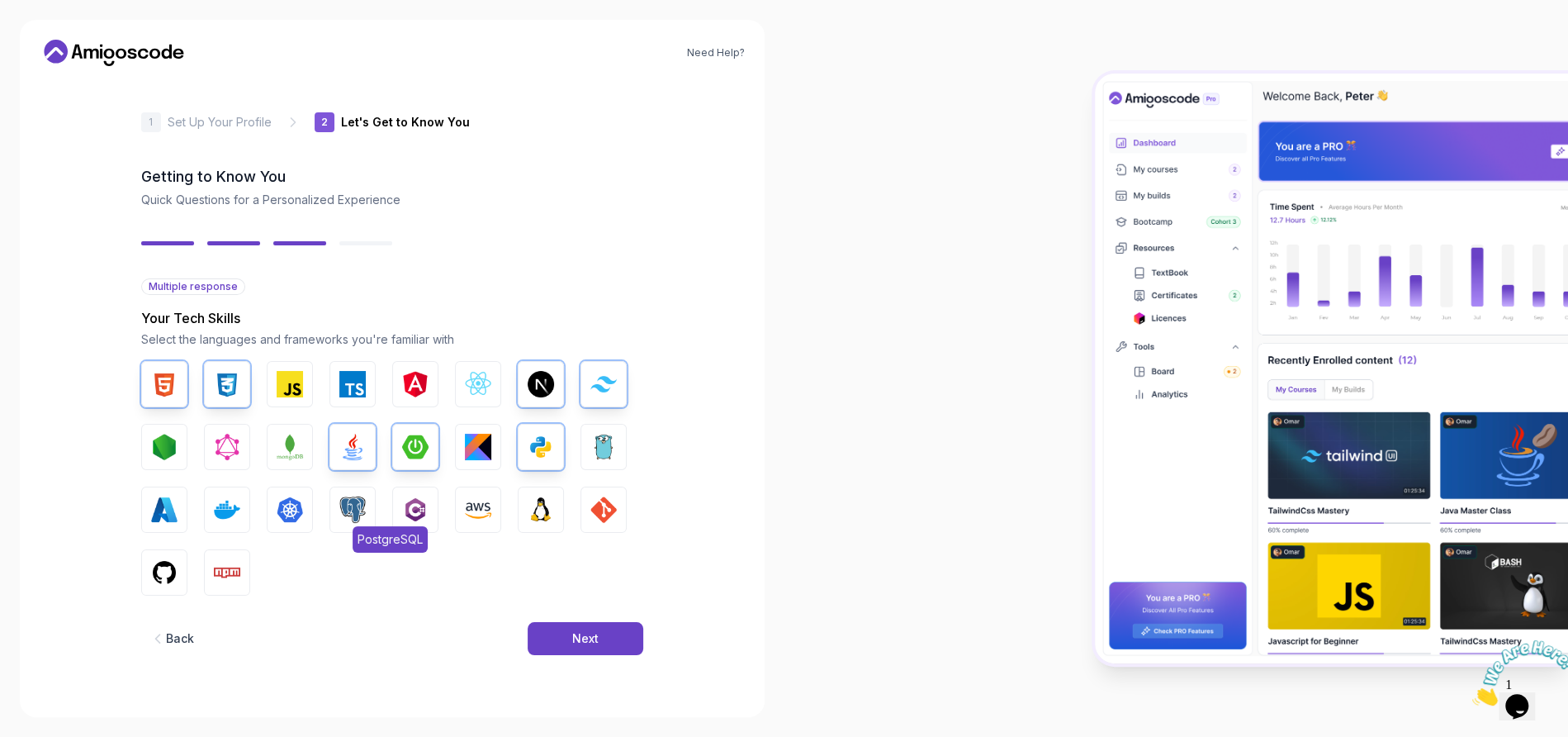 click at bounding box center (353, 510) 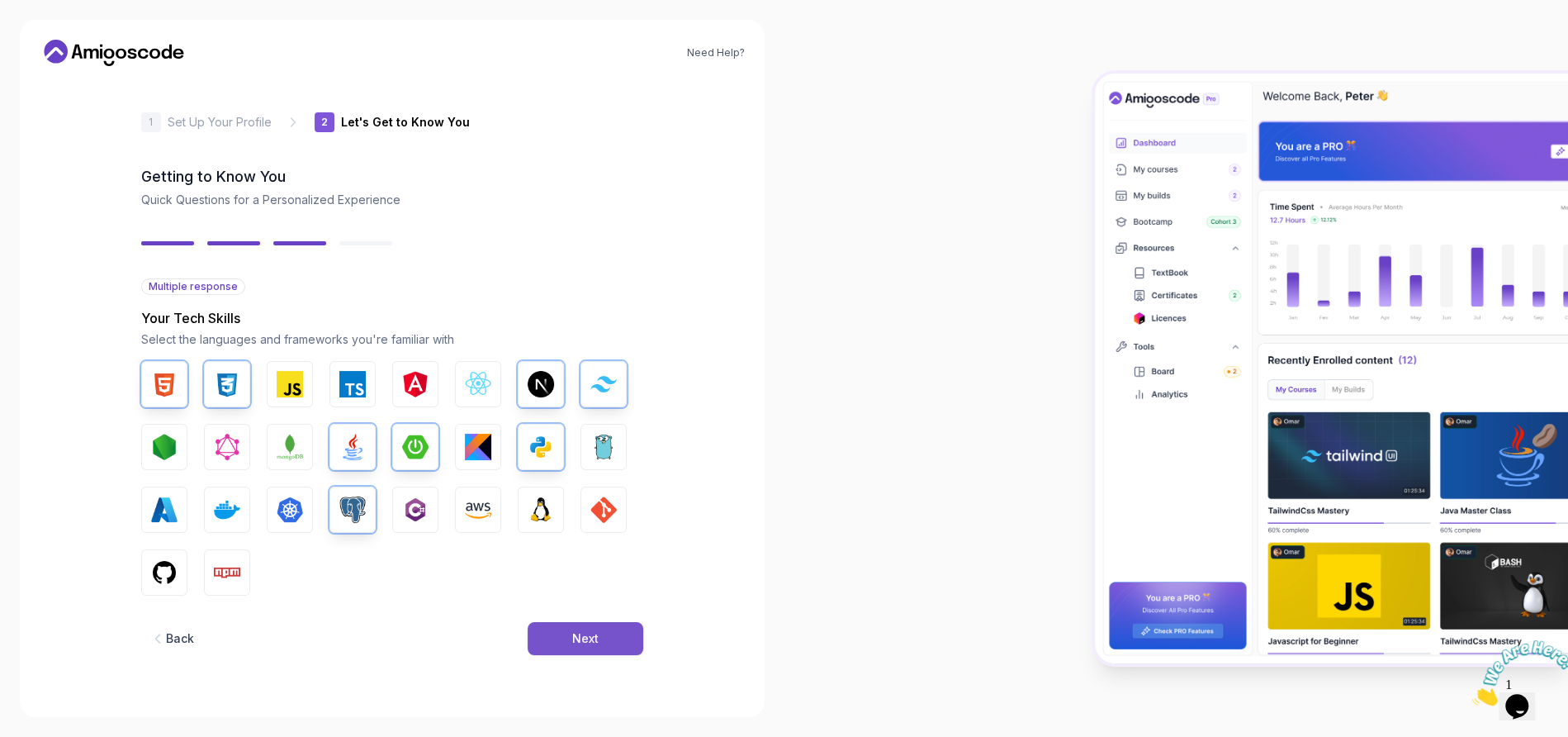 click on "Next" at bounding box center [585, 639] 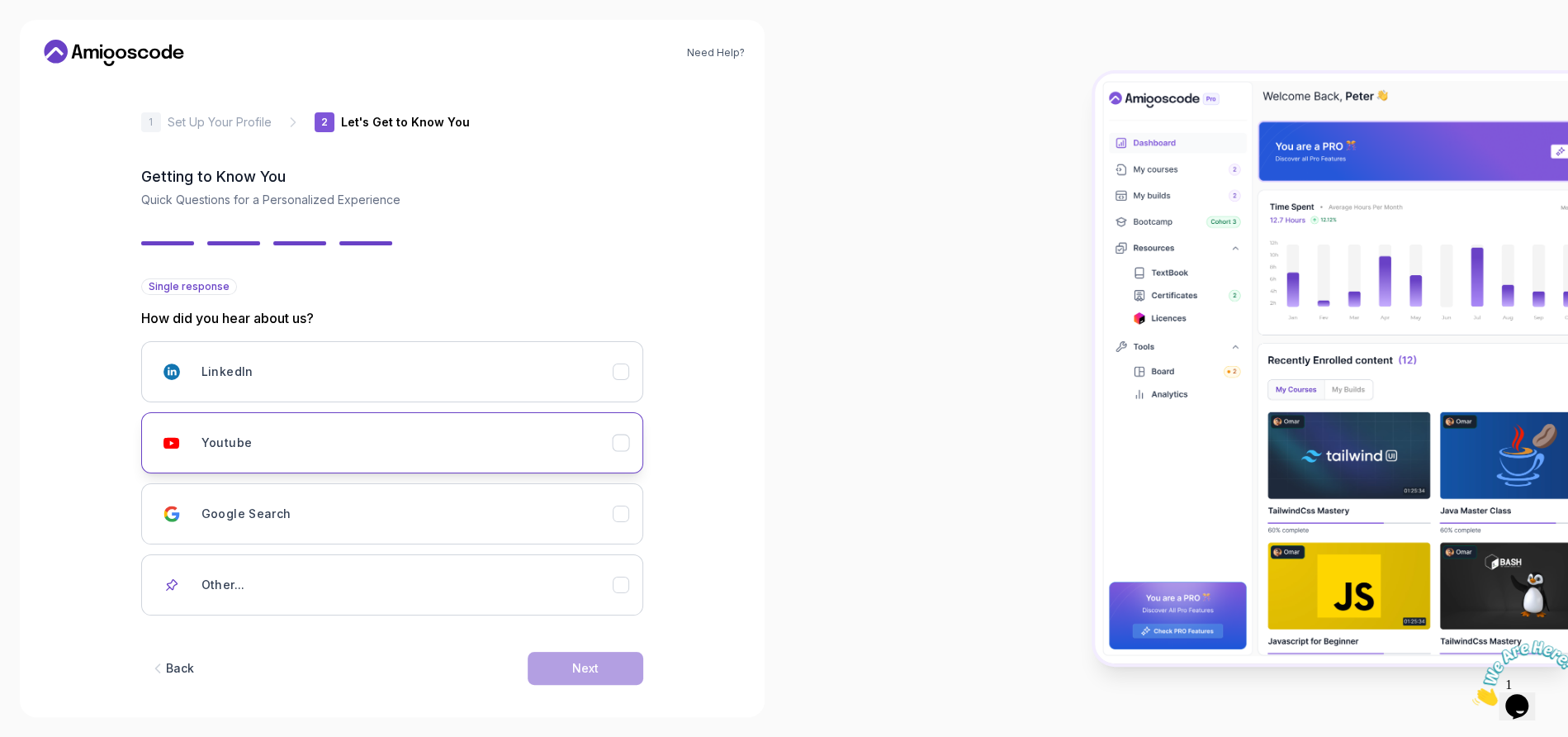 click on "Youtube" at bounding box center [407, 443] 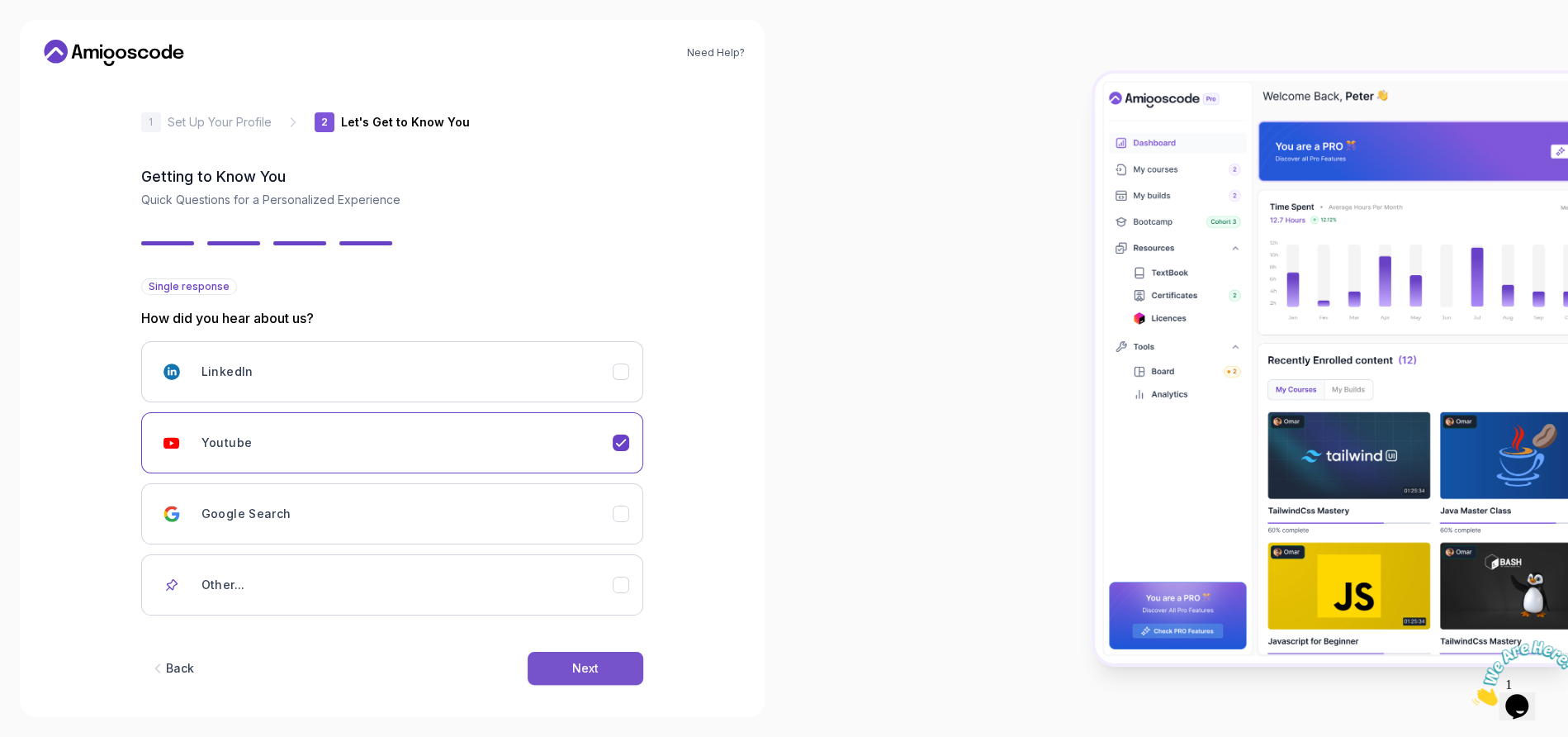 click on "Next" at bounding box center [585, 668] 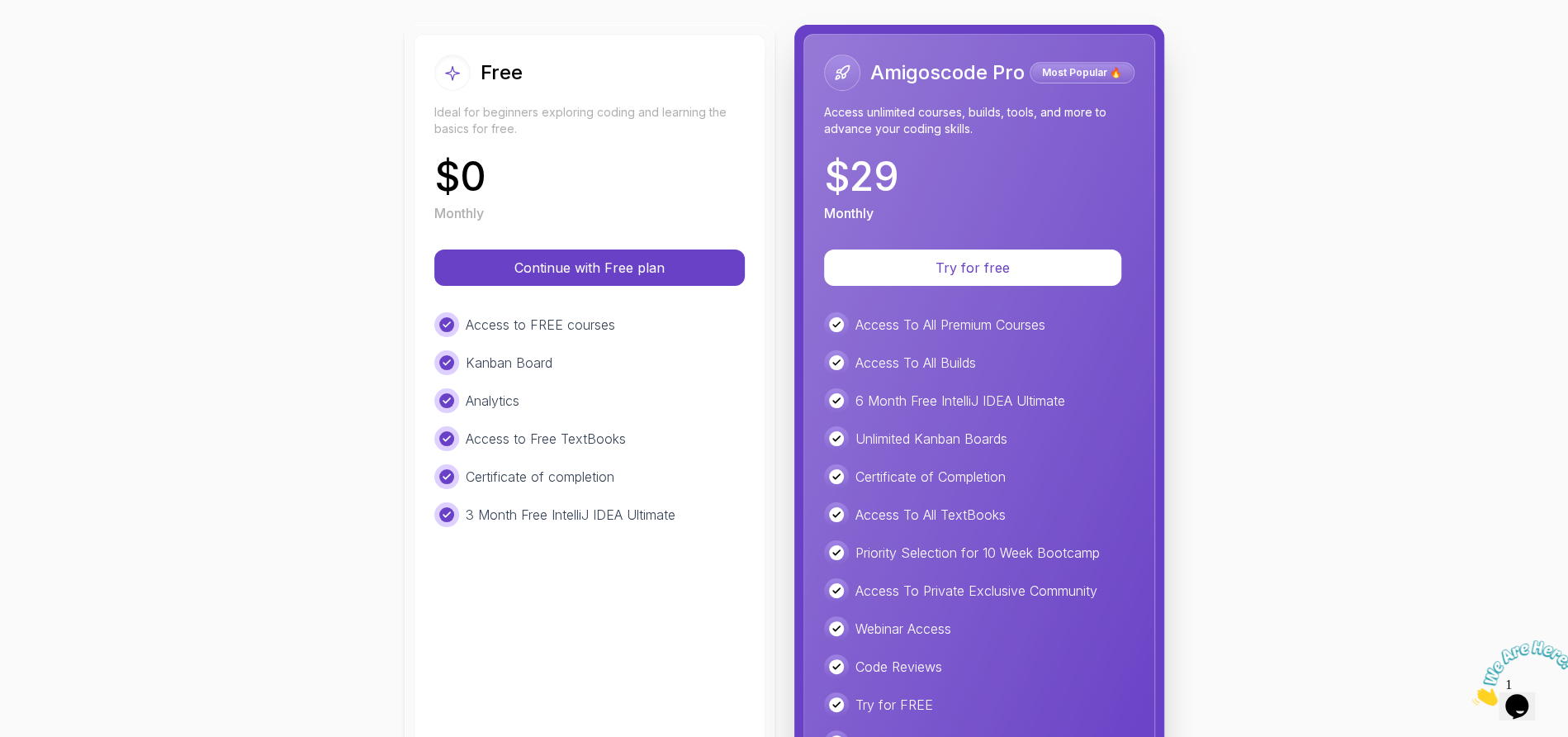scroll, scrollTop: 291, scrollLeft: 0, axis: vertical 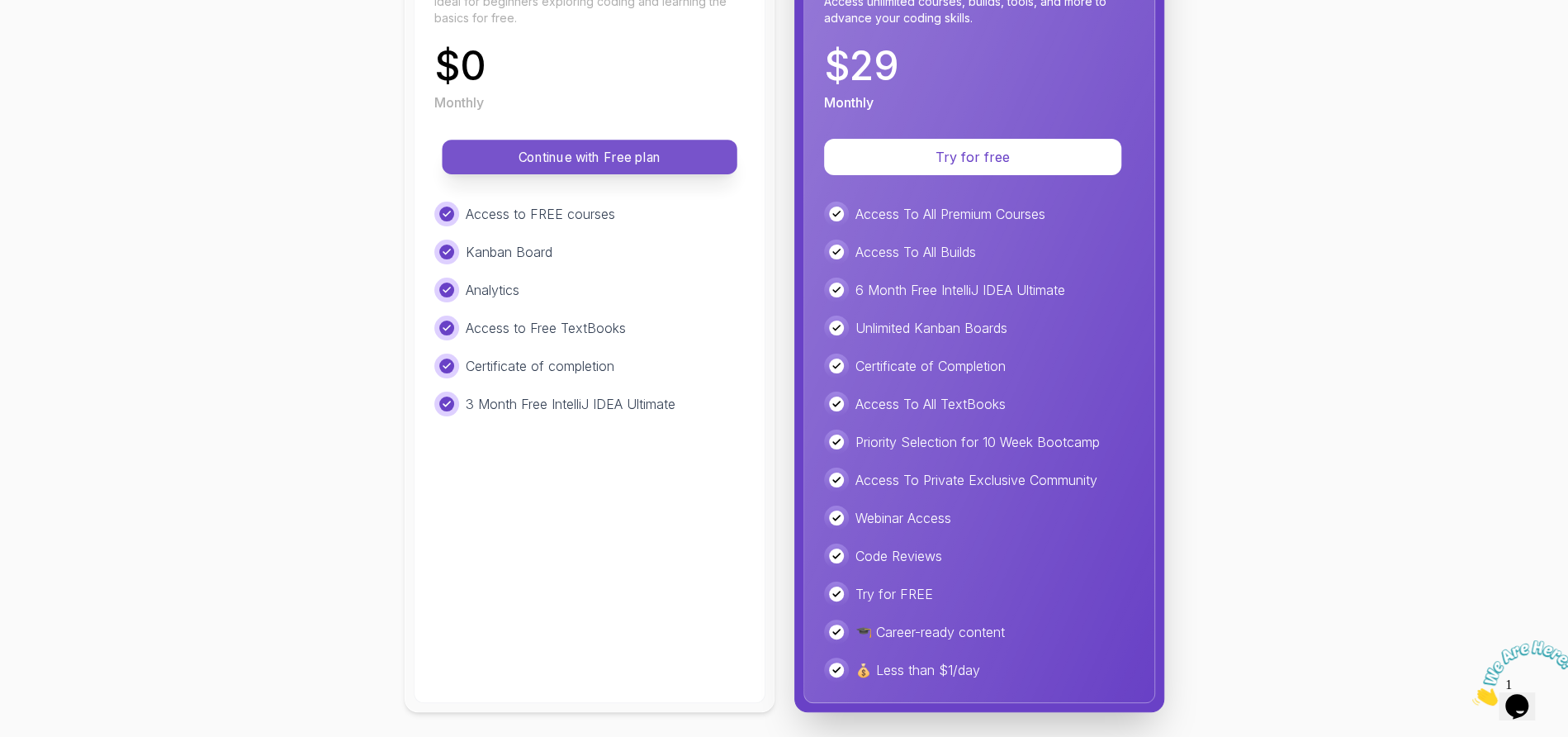 click on "Continue with Free plan" at bounding box center [590, 157] 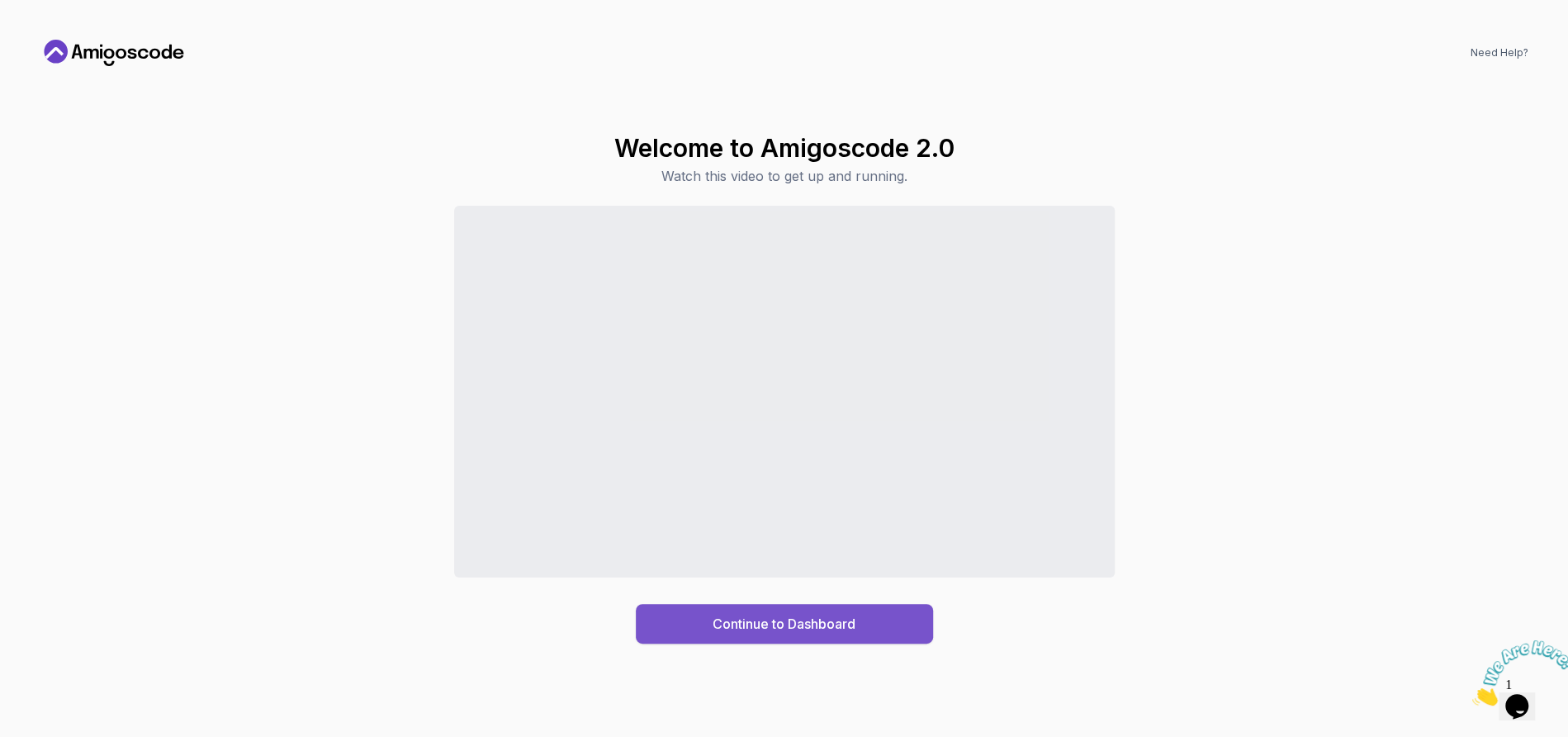 click on "Continue to Dashboard" at bounding box center (784, 624) 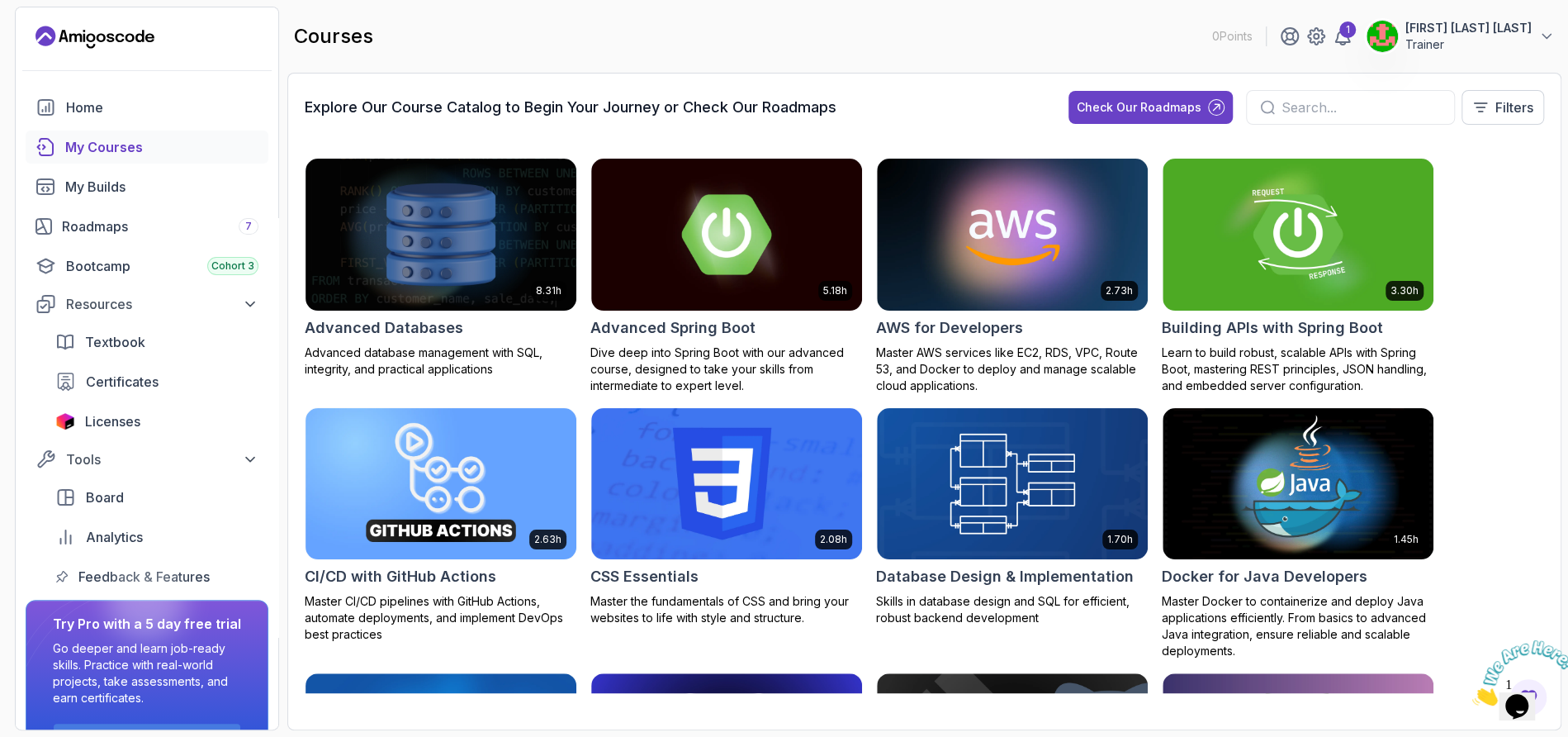 click at bounding box center [1472, 701] 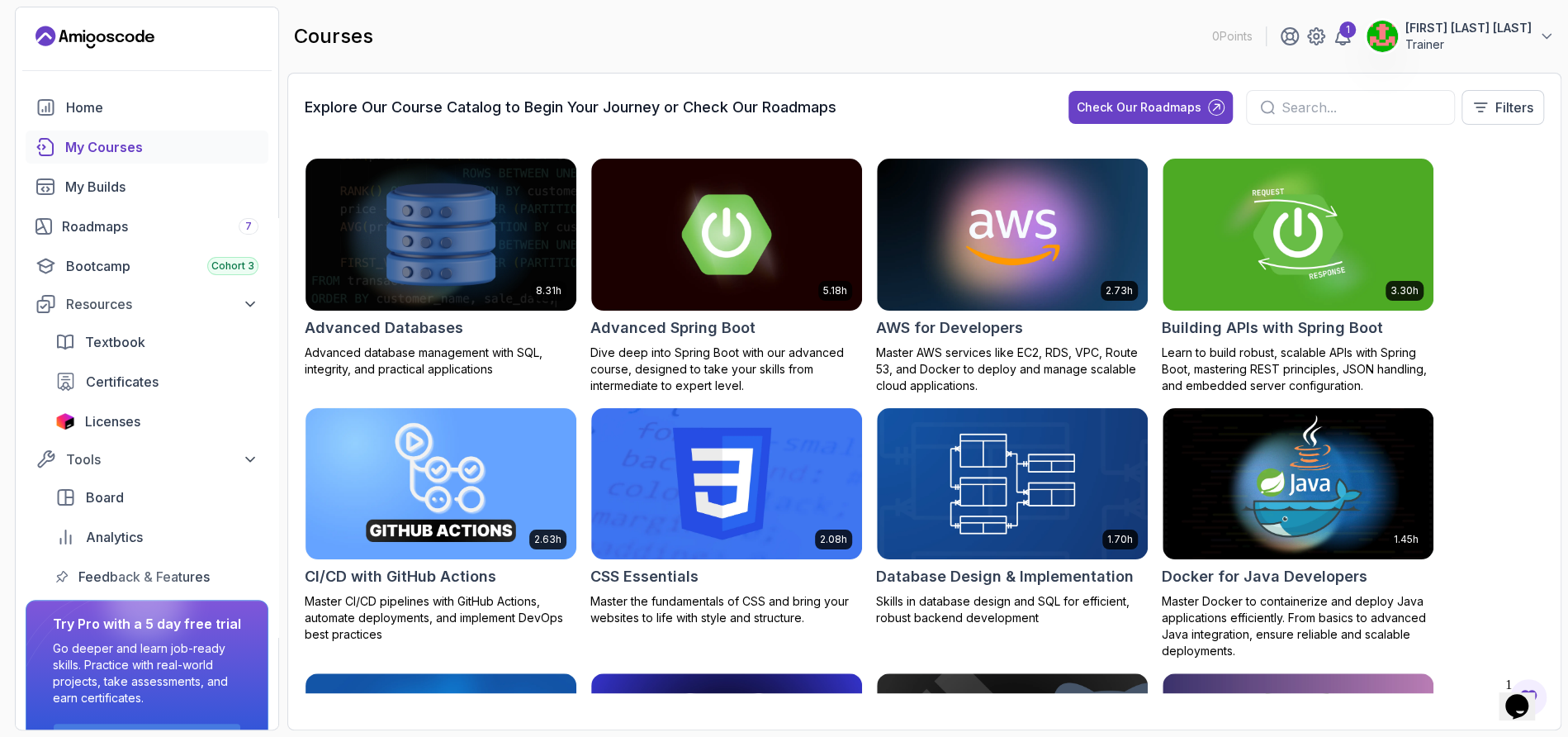 click on "8.31h Advanced Databases Advanced database management with SQL, integrity, and practical applications 5.18h Advanced Spring Boot Dive deep into Spring Boot with our advanced course, designed to take your skills from intermediate to expert level. 2.73h AWS for Developers Master AWS services like EC2, RDS, VPC, Route 53, and Docker to deploy and manage scalable cloud applications. 3.30h Building APIs with Spring Boot Learn to build robust, scalable APIs with Spring Boot, mastering REST principles, JSON handling, and embedded server configuration. 2.63h CI/CD with GitHub Actions Master CI/CD pipelines with GitHub Actions, automate deployments, and implement DevOps best practices 2.08h CSS Essentials Master the fundamentals of CSS and bring your websites to life with style and structure. 1.70h Database Design & Implementation Skills in database design and SQL for efficient, robust backend development 1.45h Docker for Java Developers 4.64h Docker For Professionals 10.13h Git for Professionals 2.55h 2.10h 1.84h 26m" at bounding box center [924, 426] 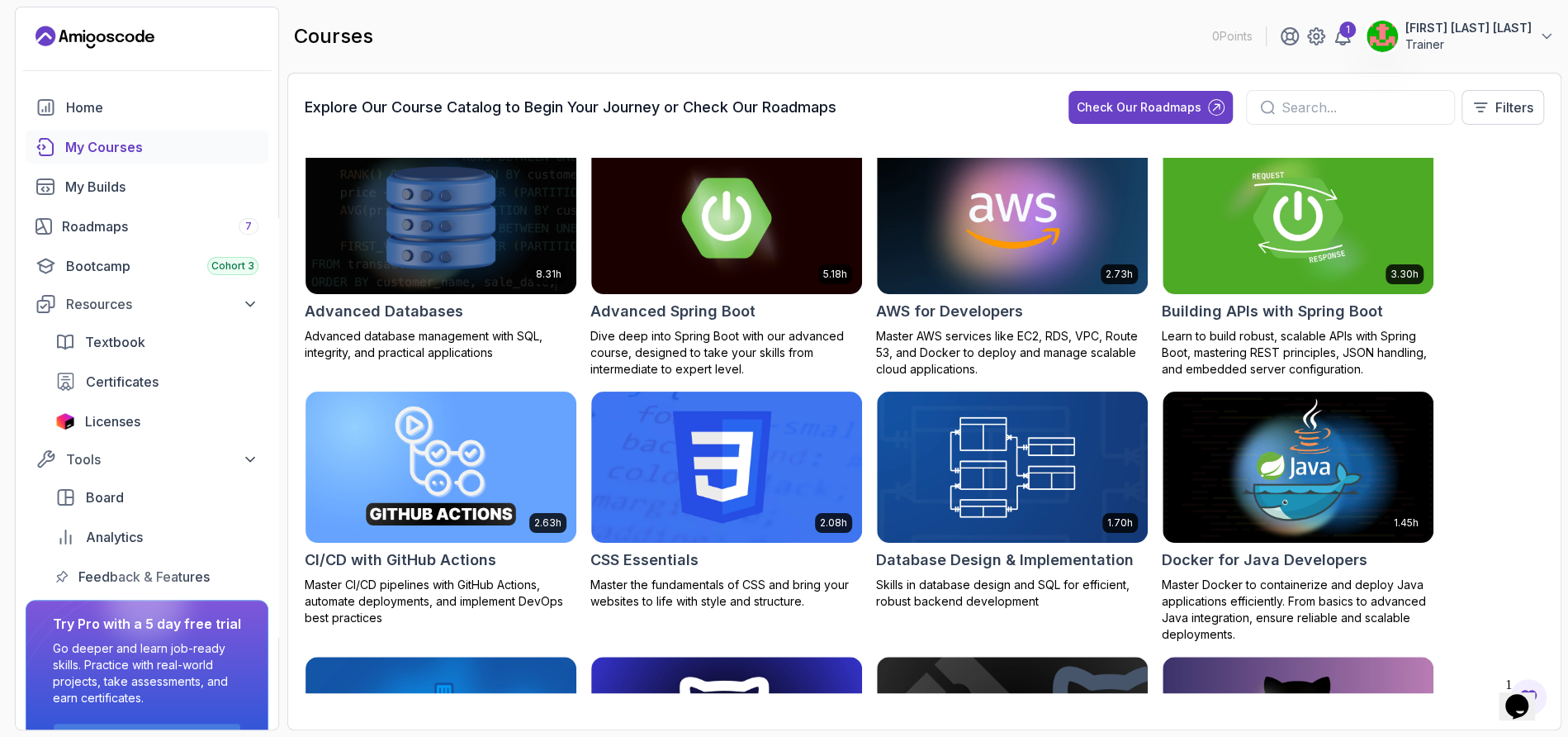 scroll, scrollTop: 0, scrollLeft: 0, axis: both 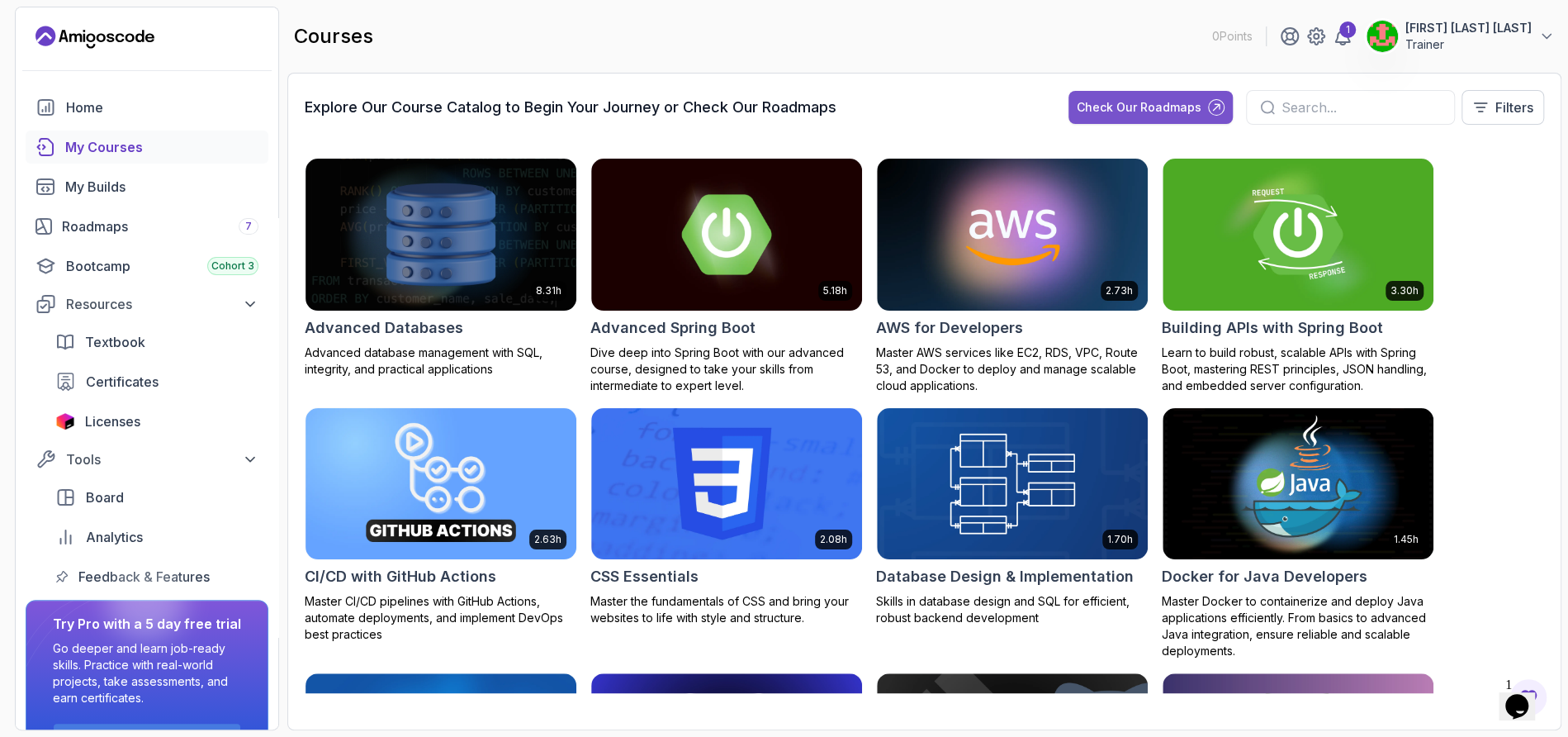 click on "Check Our Roadmaps" at bounding box center (1139, 107) 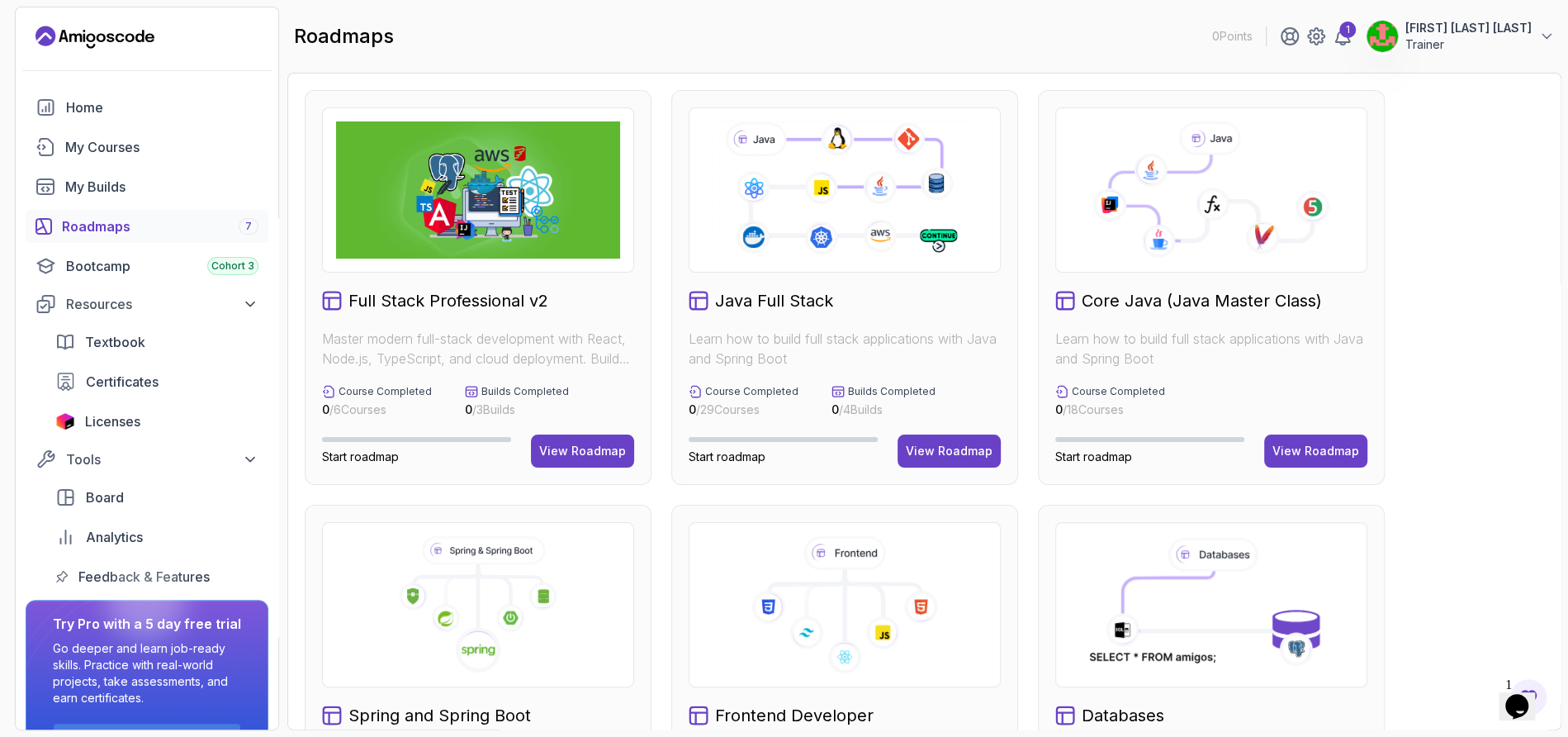 click on "Full Stack Professional v2 Master modern full-stack development with React, Node.js, TypeScript, and cloud deployment. Build scalable applications from frontend to backend with industry best practices. Course Completed 0 / 6  Courses Builds Completed 0 / 3  Builds Start roadmap View Roadmap Java Full Stack Learn how to build full stack applications with Java and Spring Boot Course Completed 0 / 29  Courses Builds Completed 0 / 4  Builds Start roadmap View Roadmap Core Java (Java Master Class) Learn how to build full stack applications with Java and Spring Boot Course Completed 0 / 18  Courses Start roadmap View Roadmap Spring and Spring Boot Learn how to build full stack applications with Java and Spring Boot Course Completed 0 / 10  Courses Start roadmap View Roadmap Frontend Developer Master modern frontend development from basics to advanced React applications. This structured learning path will take you from HTML fundamentals to building complex React applications. Course Completed 0 / 10  Courses 0 / 5 0" at bounding box center [924, 702] 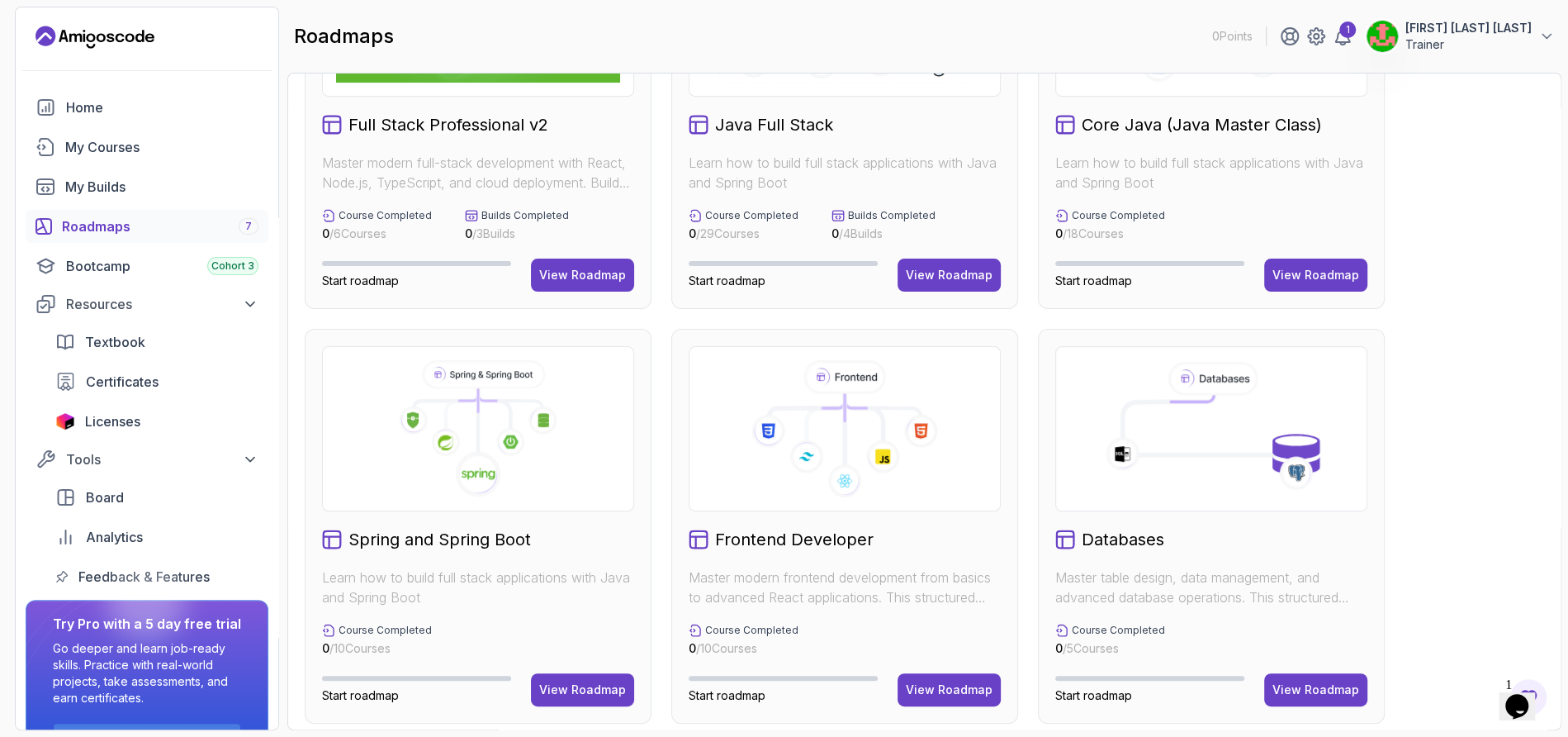 scroll, scrollTop: 132, scrollLeft: 0, axis: vertical 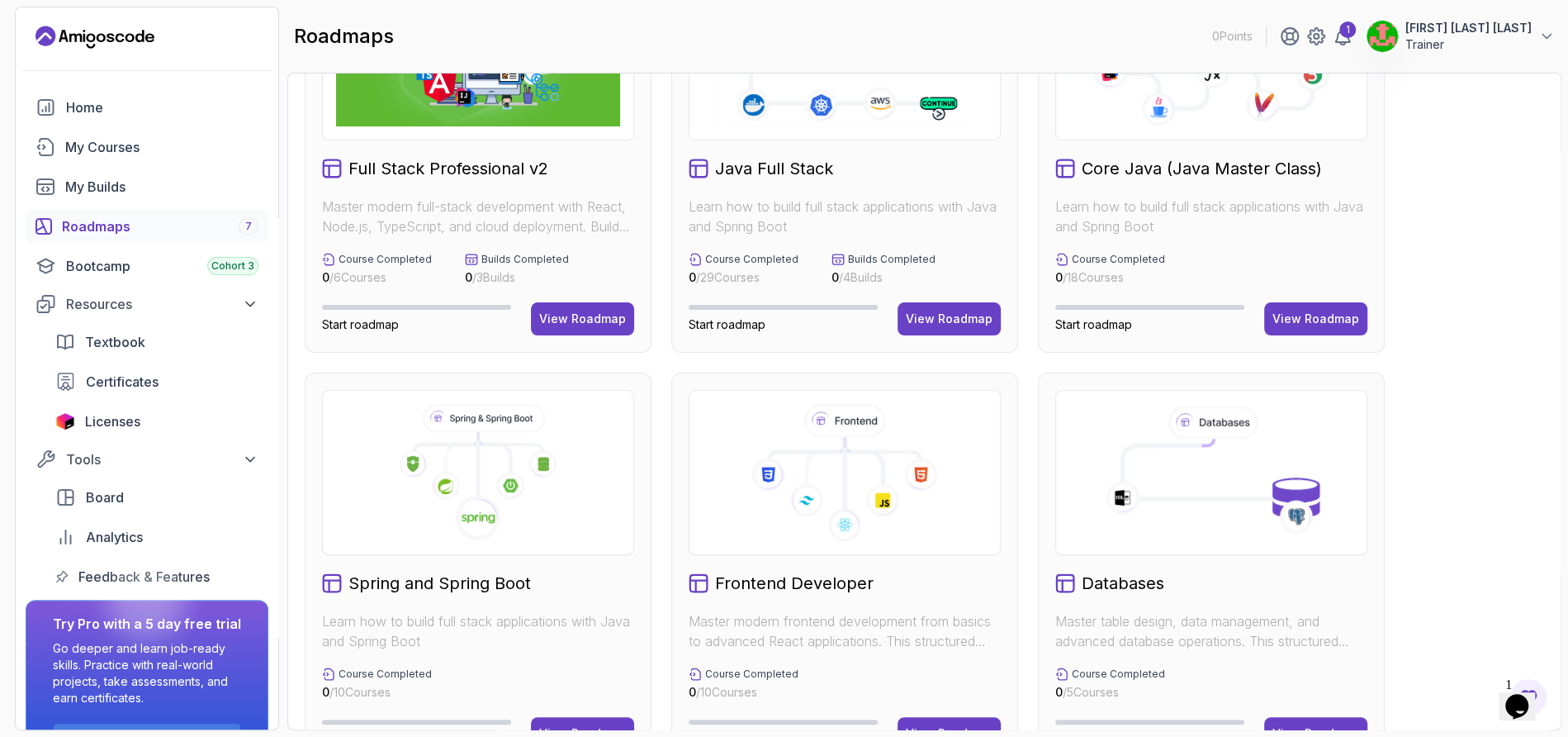 click on "Full Stack Professional v2 Master modern full-stack development with React, Node.js, TypeScript, and cloud deployment. Build scalable applications from frontend to backend with industry best practices. Course Completed 0 / 6  Courses Builds Completed 0 / 3  Builds Start roadmap View Roadmap Java Full Stack Learn how to build full stack applications with Java and Spring Boot Course Completed 0 / 29  Courses Builds Completed 0 / 4  Builds Start roadmap View Roadmap Core Java (Java Master Class) Learn how to build full stack applications with Java and Spring Boot Course Completed 0 / 18  Courses Start roadmap View Roadmap Spring and Spring Boot Learn how to build full stack applications with Java and Spring Boot Course Completed 0 / 10  Courses Start roadmap View Roadmap Frontend Developer Master modern frontend development from basics to advanced React applications. This structured learning path will take you from HTML fundamentals to building complex React applications. Course Completed 0 / 10  Courses 0 / 5 0" at bounding box center (924, 570) 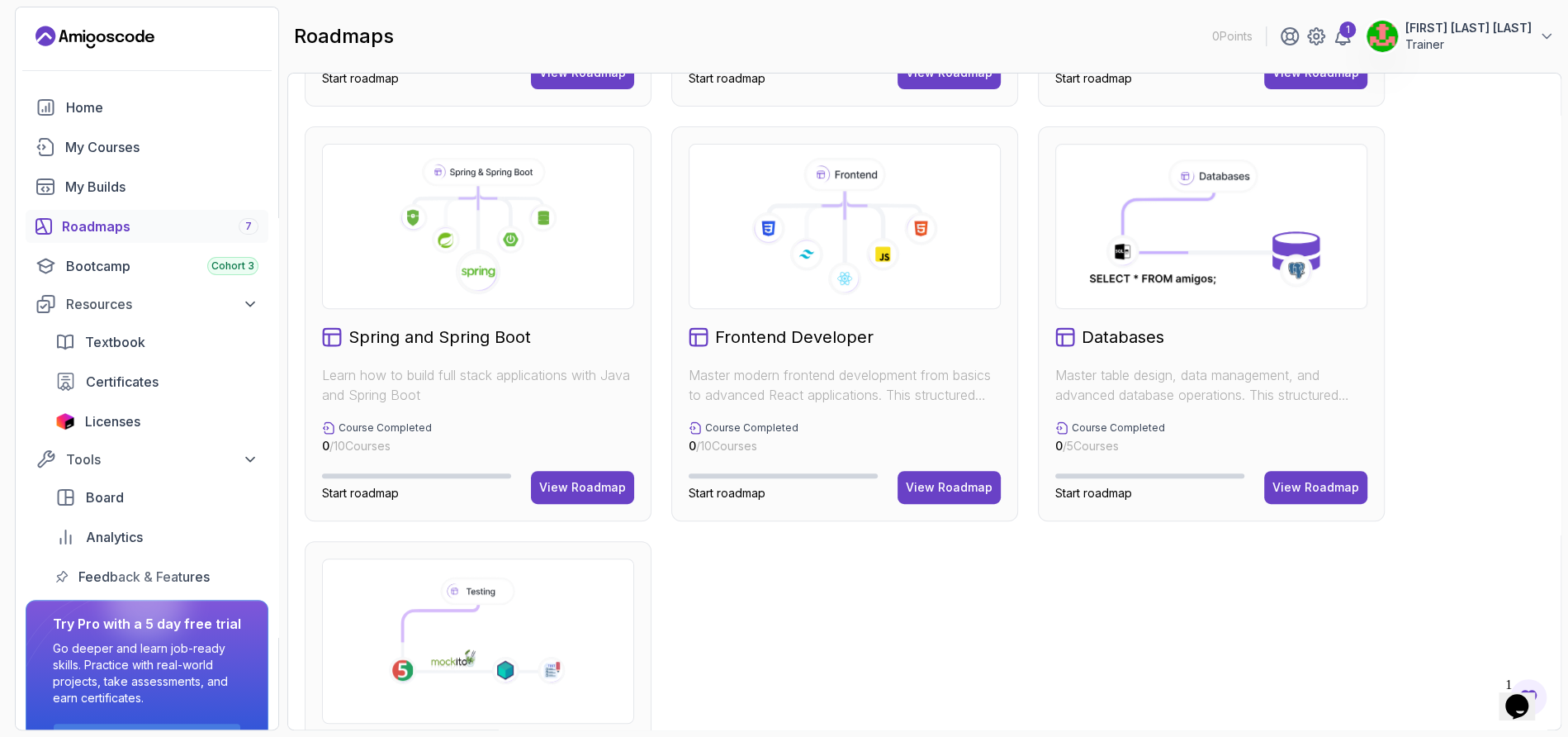 scroll, scrollTop: 0, scrollLeft: 0, axis: both 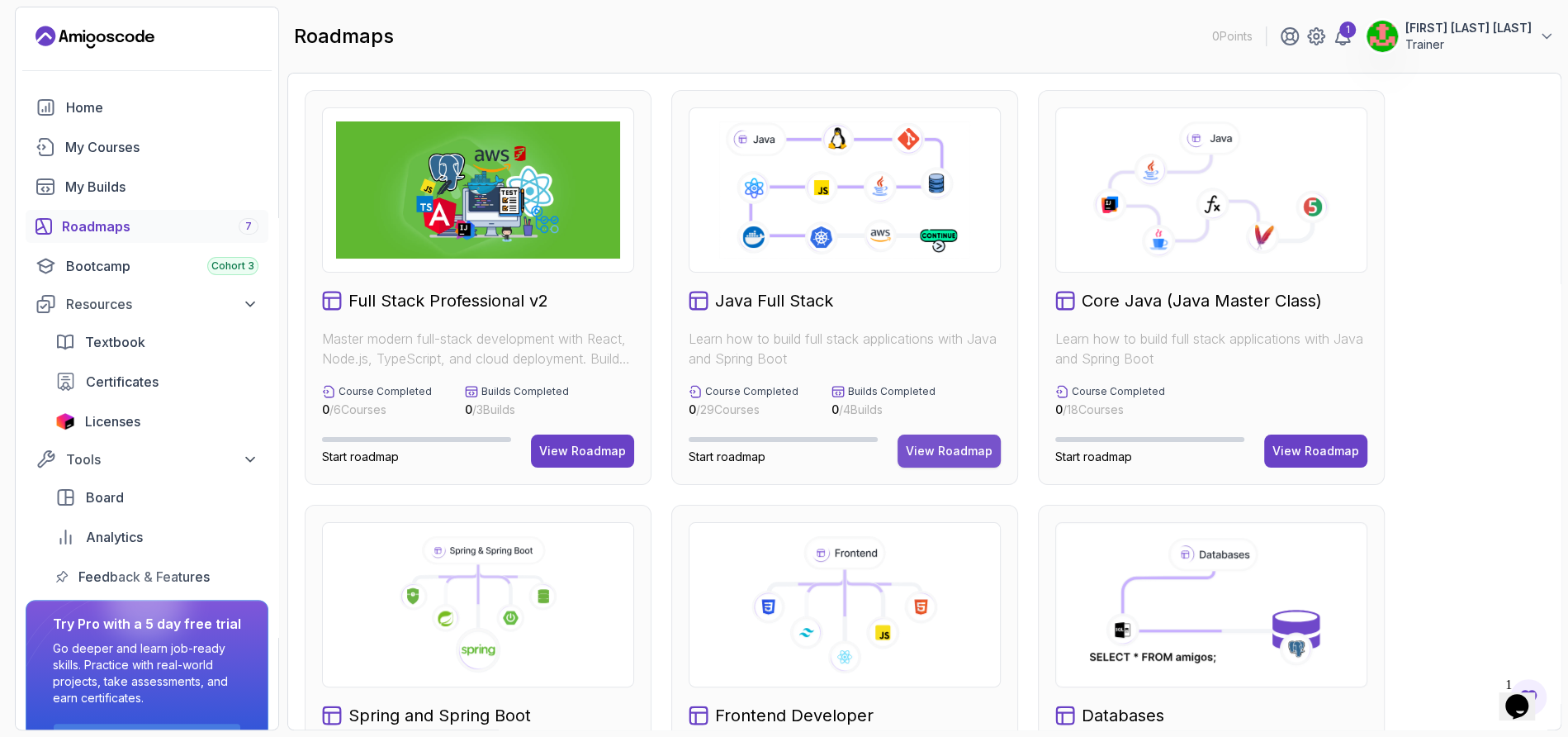click on "View Roadmap" at bounding box center (949, 451) 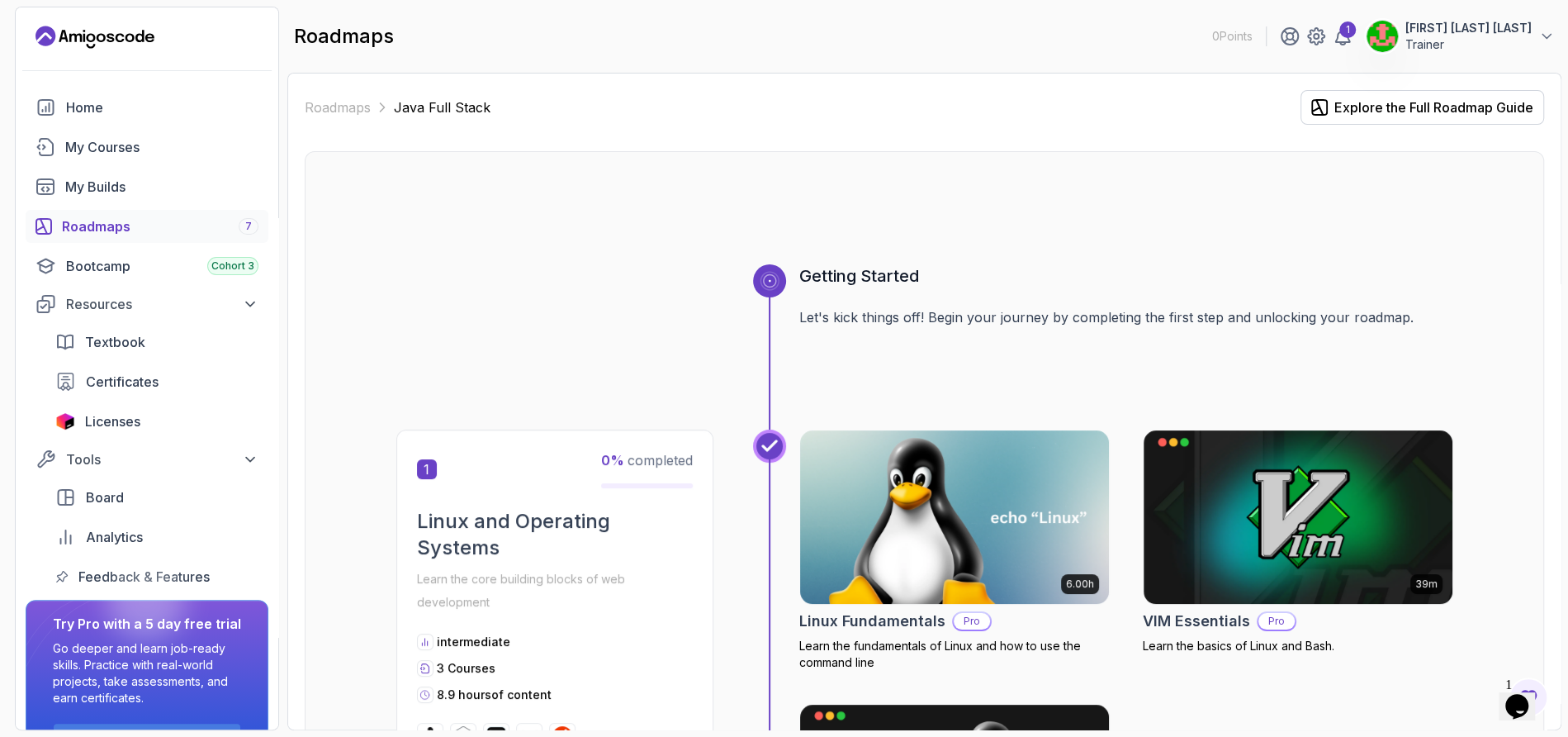 click on "Getting Started Let's kick things off! Begin your journey by completing the first step and unlocking your roadmap. 1 0 % completed Linux and Operating Systems Learn the core building blocks of web development intermediate 3   Courses   8.9 hours  of content 6.00h Linux Fundamentals Pro Learn the fundamentals of Linux and how to use the command line 39m VIM Essentials Pro Learn the basics of Linux and Bash. 2.27h Linux for Professionals Pro Master the advanced concepts and techniques of Linux with our comprehensive course designed for professionals. 2 0 % completed Version Control Learn how to manage your code beginner 2   Courses   12.7 hours  of content 2.55h Git & GitHub Fundamentals Learn the fundamentals of Git and GitHub. 10.13h Git for Professionals Pro Master advanced Git and GitHub techniques to optimize your development workflow and collaboration efficiency. 3 0 % completed Java Learn the core of Java programming beginner 1   Course   2.4 hours  of content 2.41h Java for Beginners 4 0 % completed IDE" at bounding box center [924, 3672] 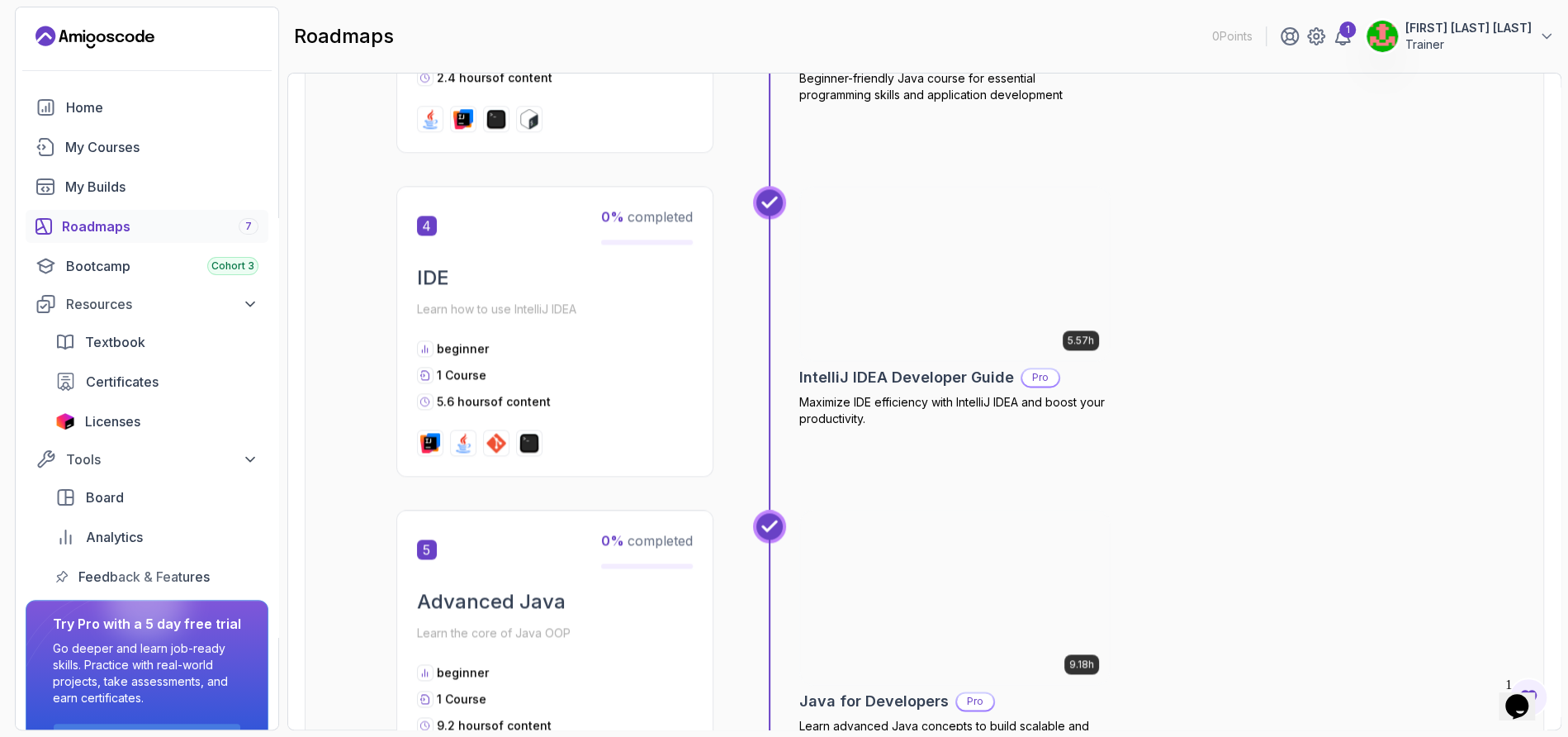 scroll, scrollTop: 1421, scrollLeft: 0, axis: vertical 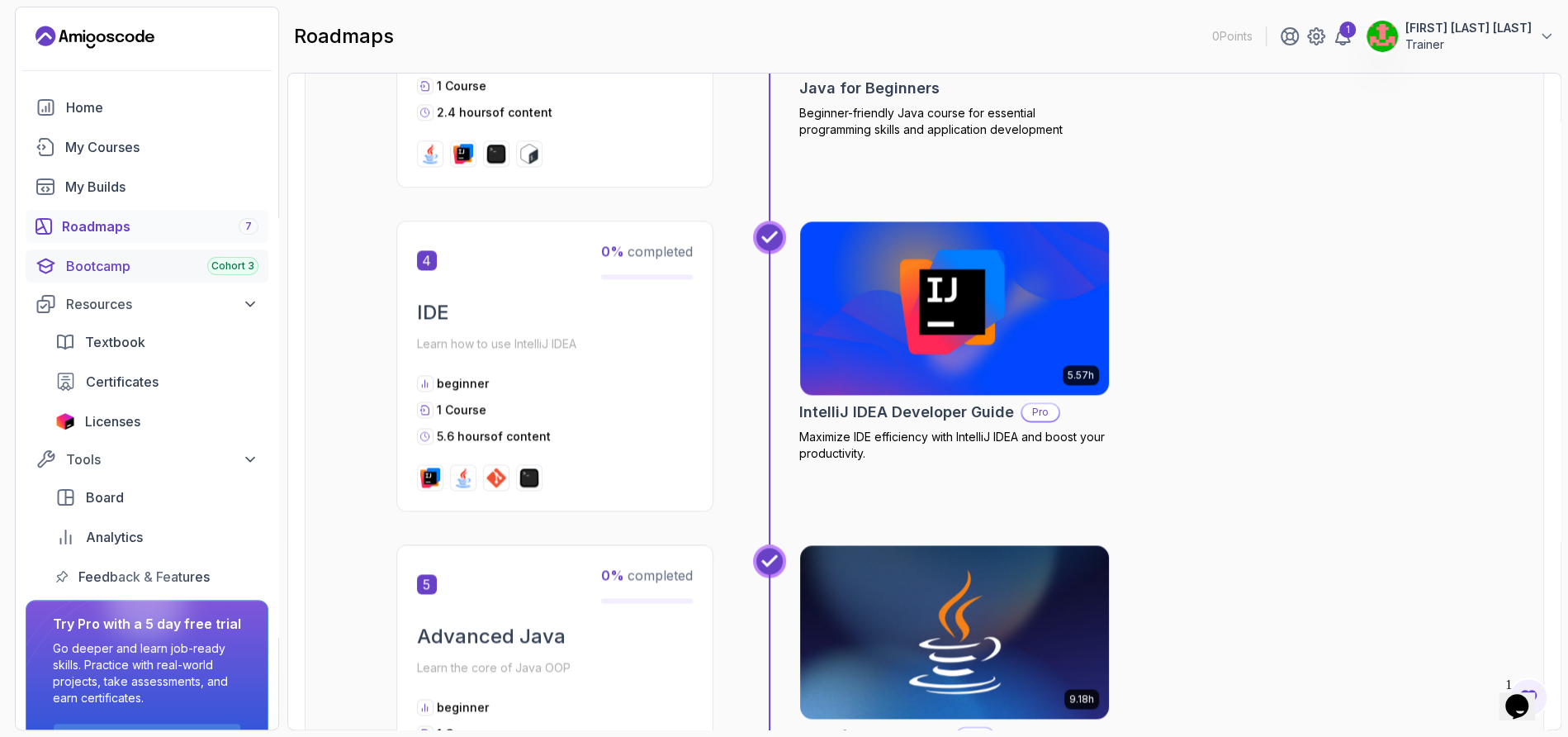 click on "Bootcamp Cohort 3" at bounding box center [162, 266] 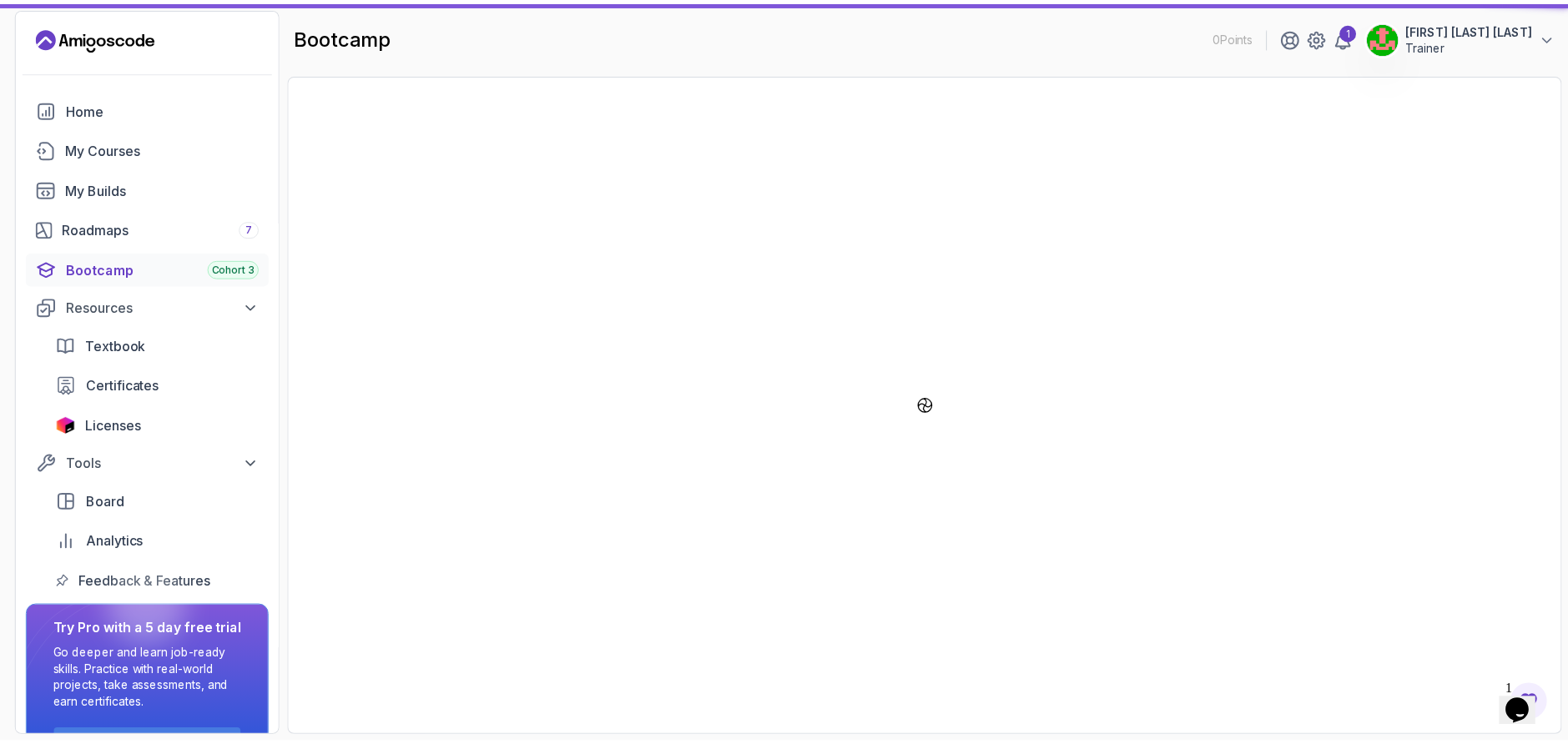 scroll, scrollTop: 0, scrollLeft: 0, axis: both 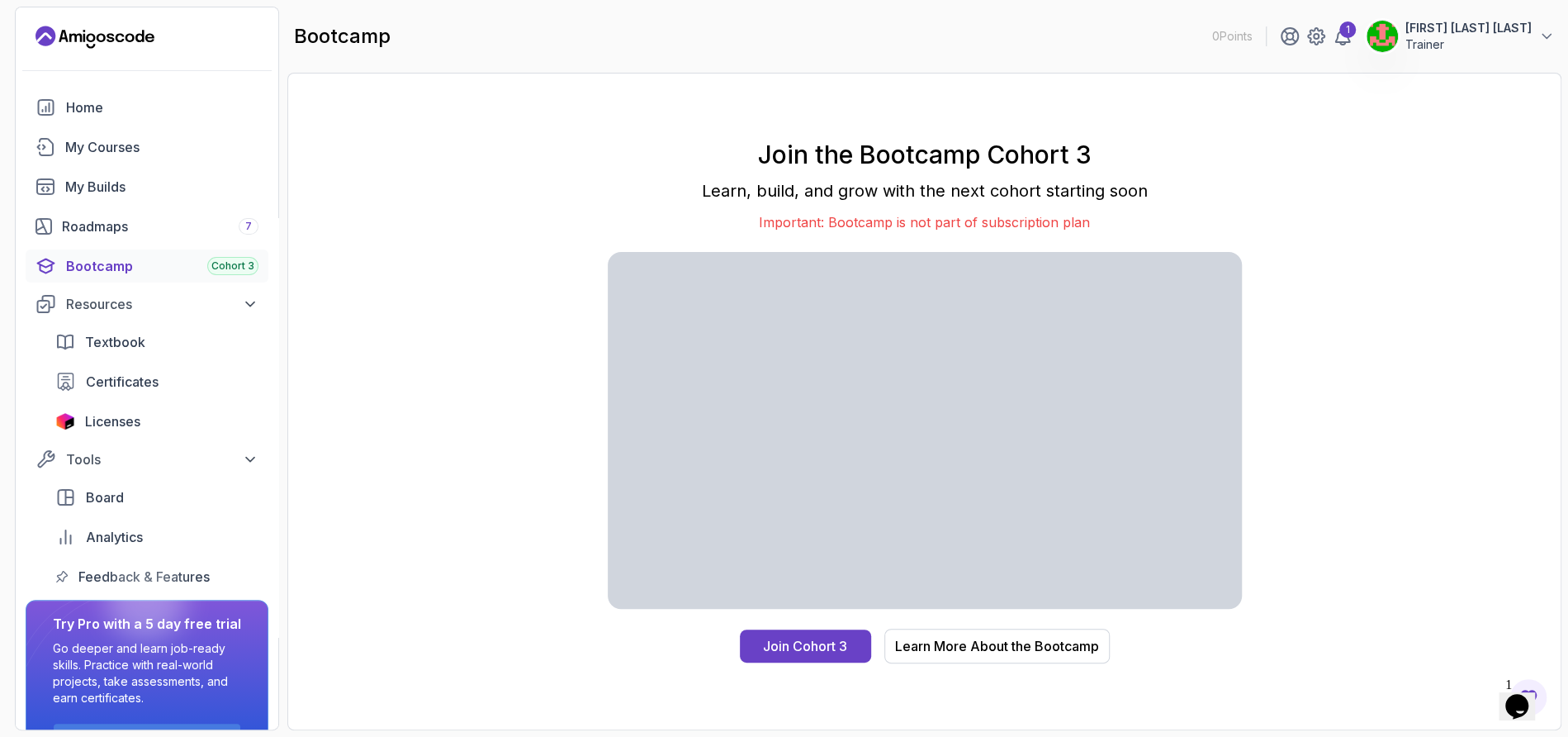 click on "Join the Bootcamp Cohort 3 Learn, build, and grow with the next cohort starting soon Important: Bootcamp is not part of subscription plan Join Cohort 3 Learn More About the Bootcamp" at bounding box center [924, 402] 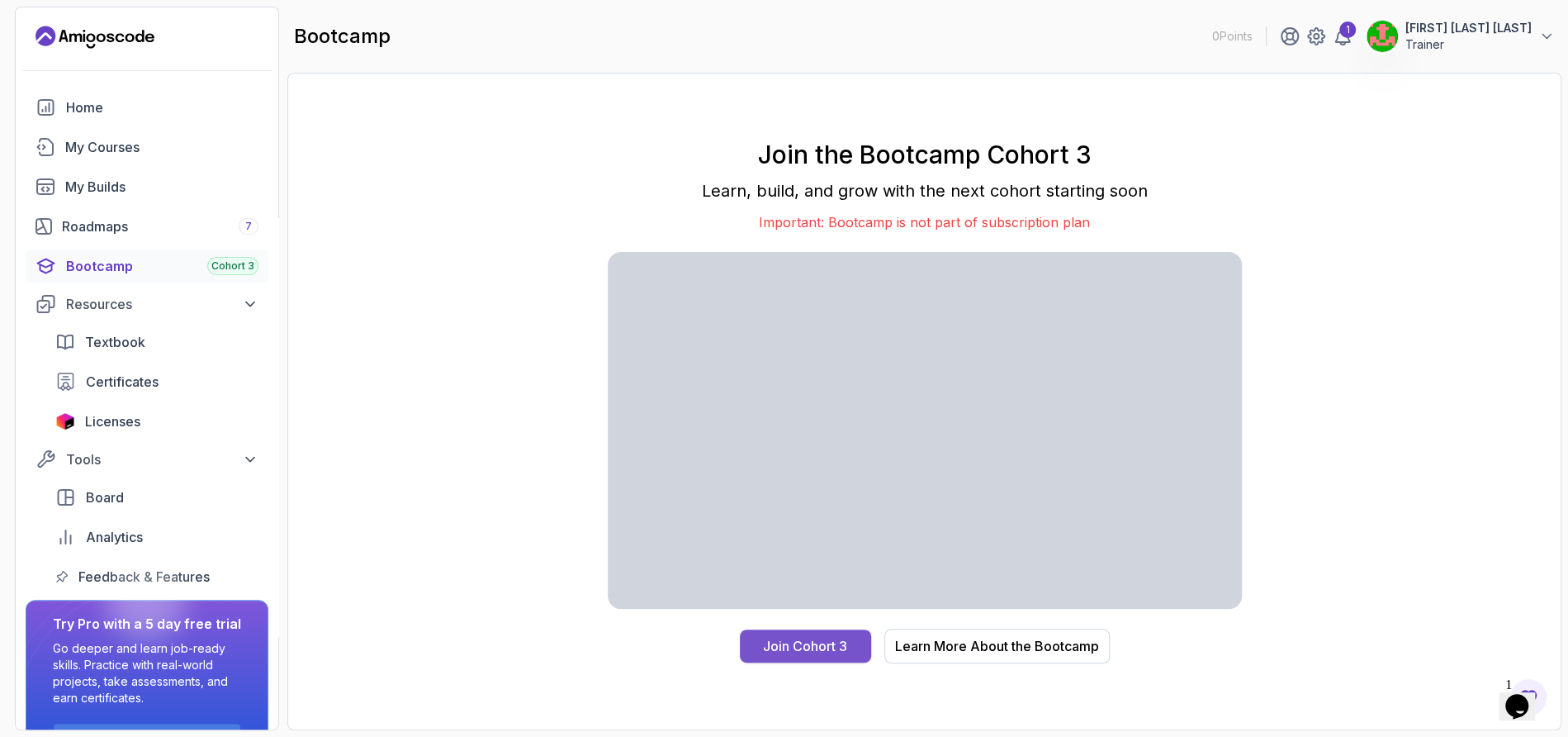 click on "Join Cohort 3" at bounding box center (805, 646) 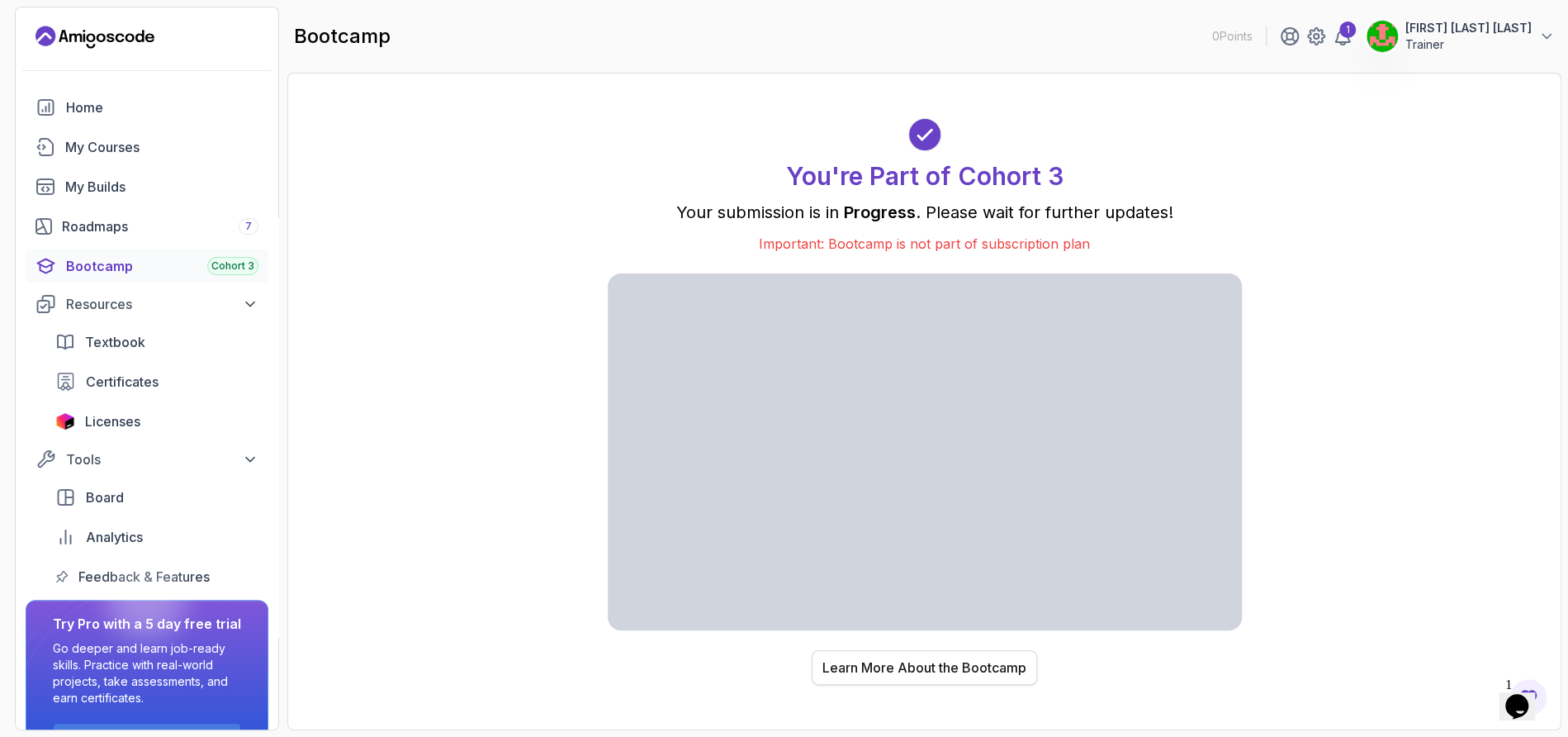click on "Learn More About the Bootcamp" at bounding box center (924, 668) 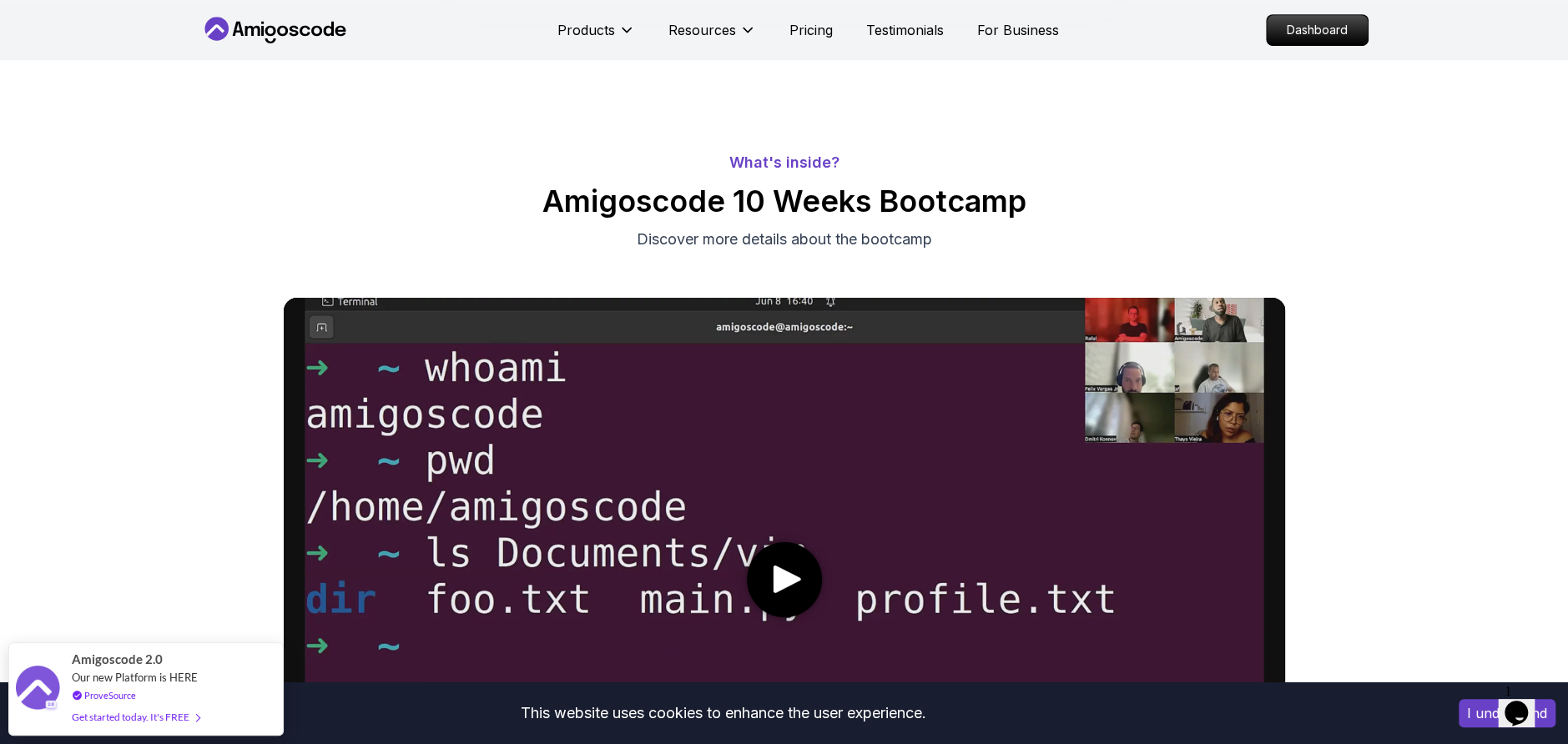 scroll, scrollTop: 622, scrollLeft: 0, axis: vertical 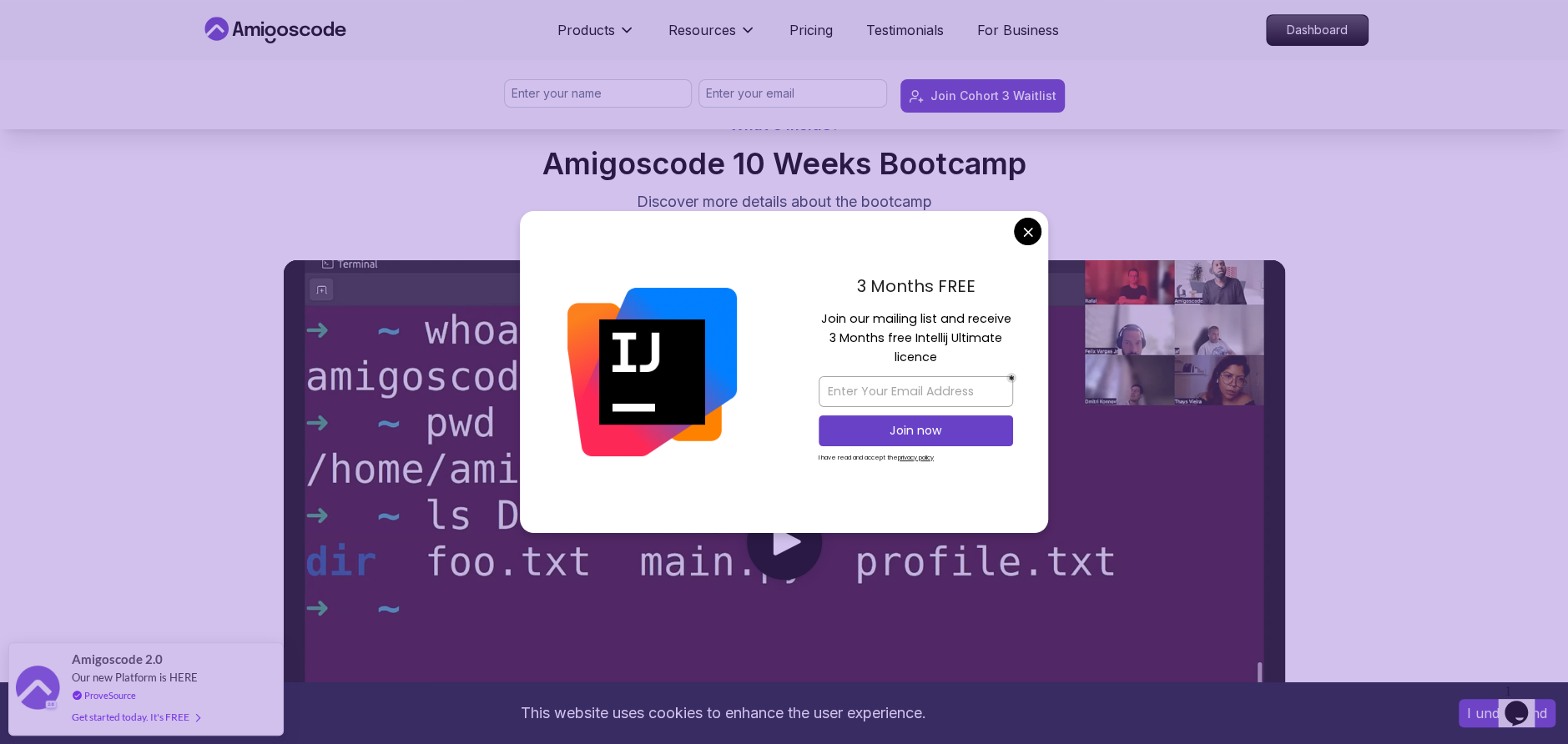 click on "This website uses cookies to enhance the user experience. I understand Products Resources Pricing Testimonials For Business Dashboard Products Resources Pricing Testimonials For Business Dashboard Join Cohort 3 Waitlist 10 Week  Bootcamp Are you ready to embark on an immersive coding adventure that will transform you into a skilled full-stack developer in just 10 weeks? Join Waitlist Now! Join Cohort 3 Waitlist Join Cohort 3 Waitlist What's inside? Amigoscode 10 Weeks Bootcamp   Discover more details about the bootcamp 10 Weeks Curriculum   Discover a detailed curriculum that guides you through key concepts and practical tasks. 01 Brainstorming Ideas / Understanding the Agile Process / Product Requirement Document Welcome Team Formation Projects Brainstorming Session Agile & Product Requirement Document (PRD) Live Session Open Office Information 01 02 System Design Database Design Entity Relationship Diagram (ERD) Live Session Database Design Implementation API Design Implementation 02 3-6 BackEnd Develoment" at bounding box center (784, 3665) 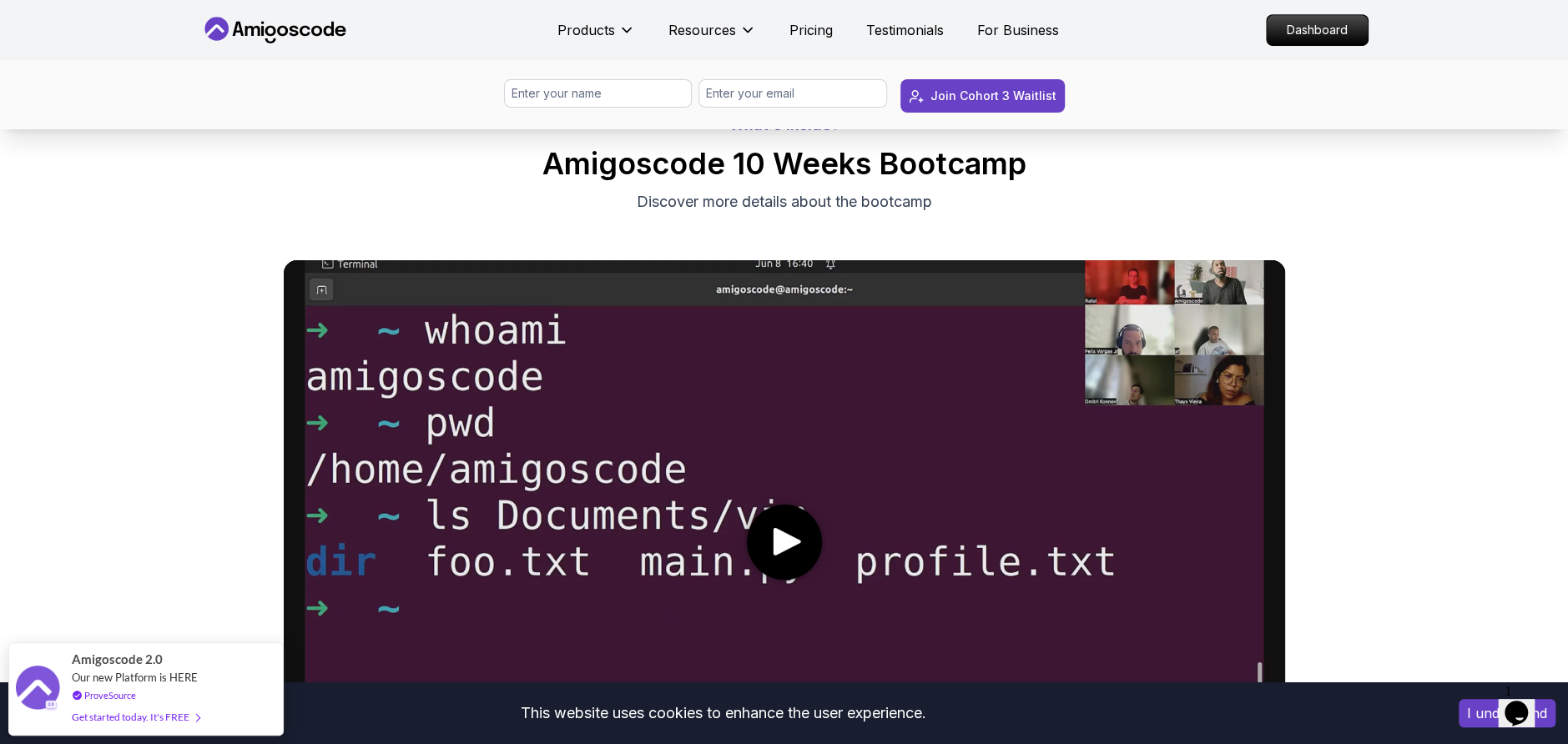 click on "What's inside? Amigoscode 10 Weeks Bootcamp   Discover more details about the bootcamp" at bounding box center (784, 458) 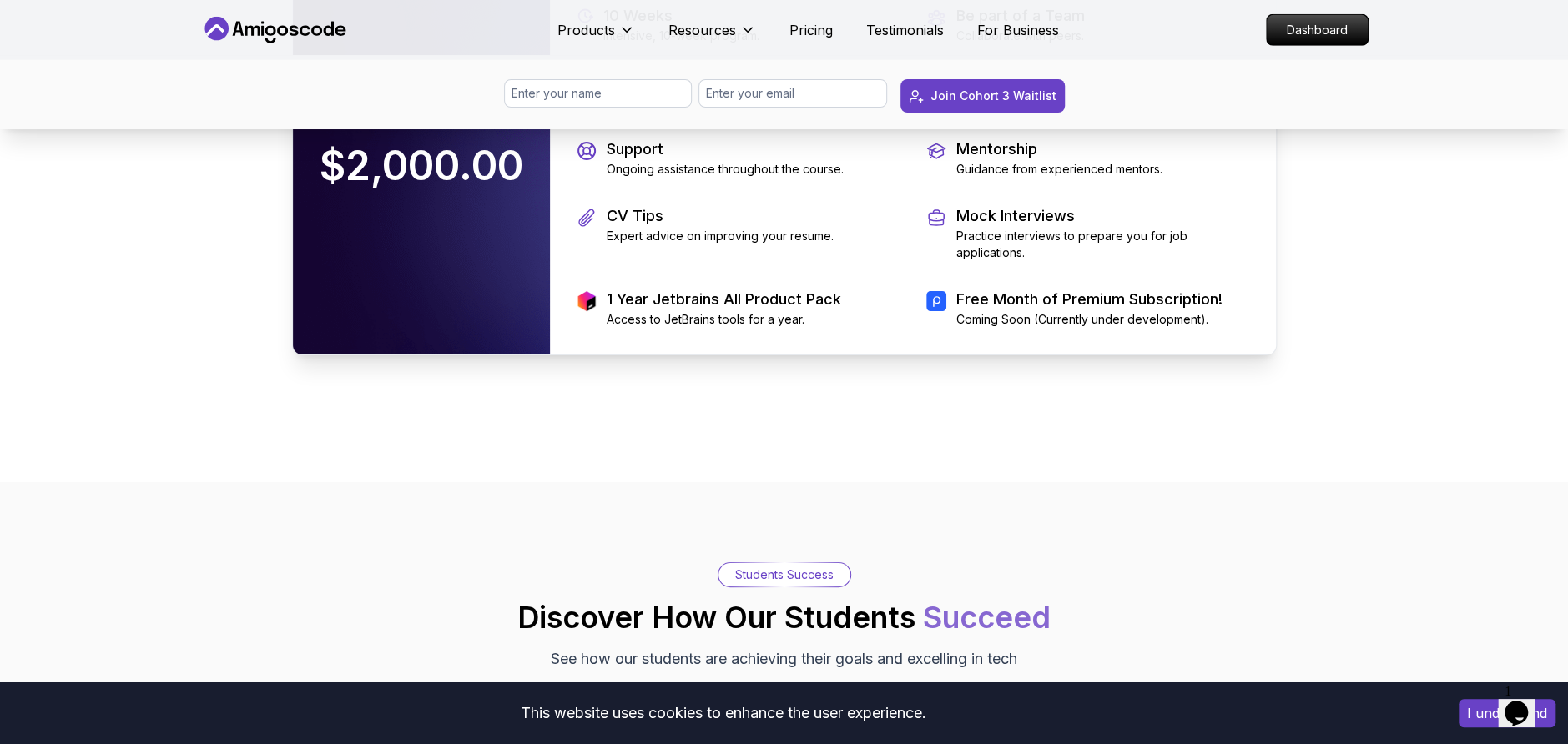 scroll, scrollTop: 3647, scrollLeft: 0, axis: vertical 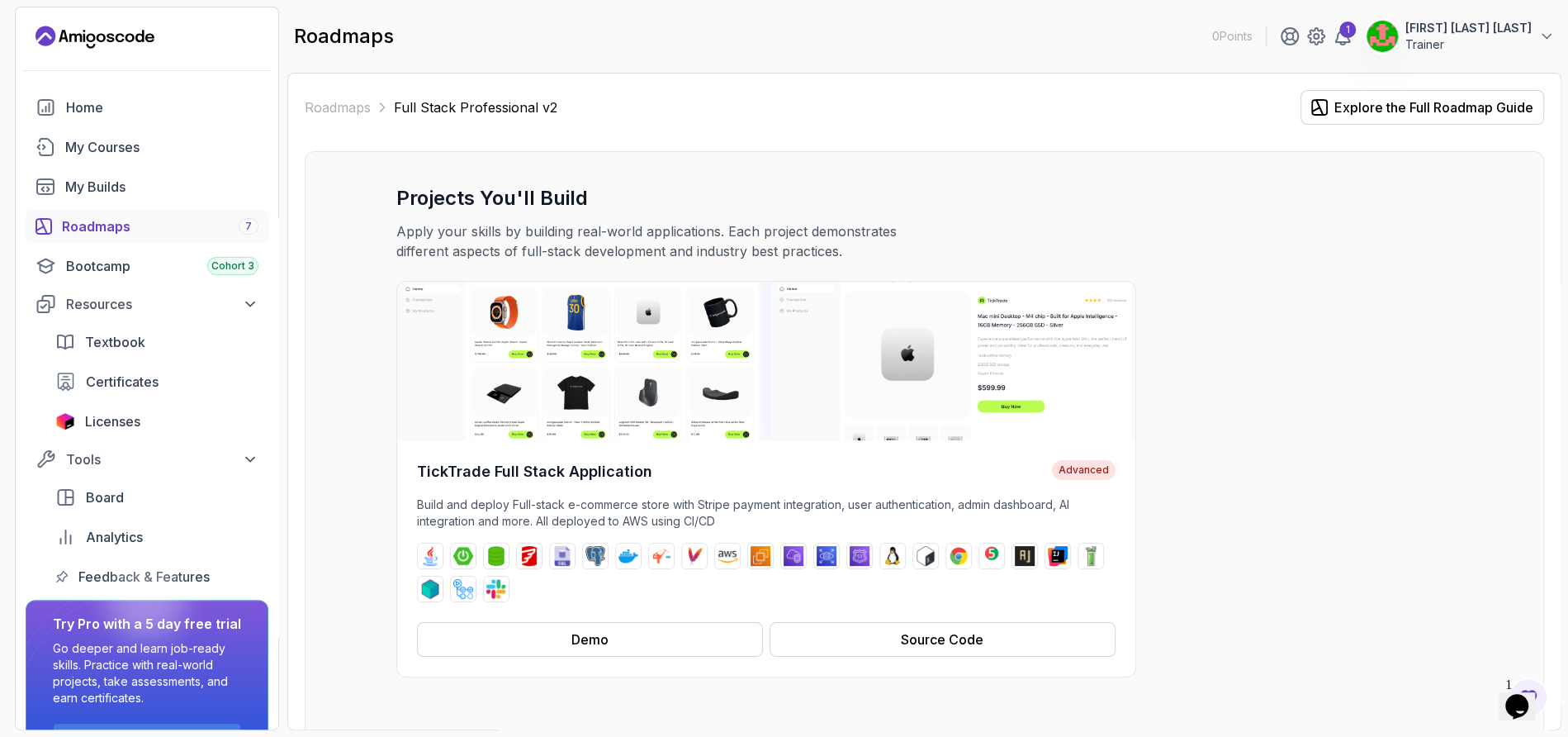 click on "TickTrade Full Stack Application Advanced Build and deploy Full-stack e-commerce store with Stripe payment integration, user authentication, admin dashboard, AI integration and more. All deployed to AWS using CI/CD java spring-boot spring-data-jpa flyway sql postgres docker jib maven aws ec2 vpc rds route53 linux bash chrome junit assertj intellij mockito testcontainers github-actions slack Demo Source Code" at bounding box center (925, 479) 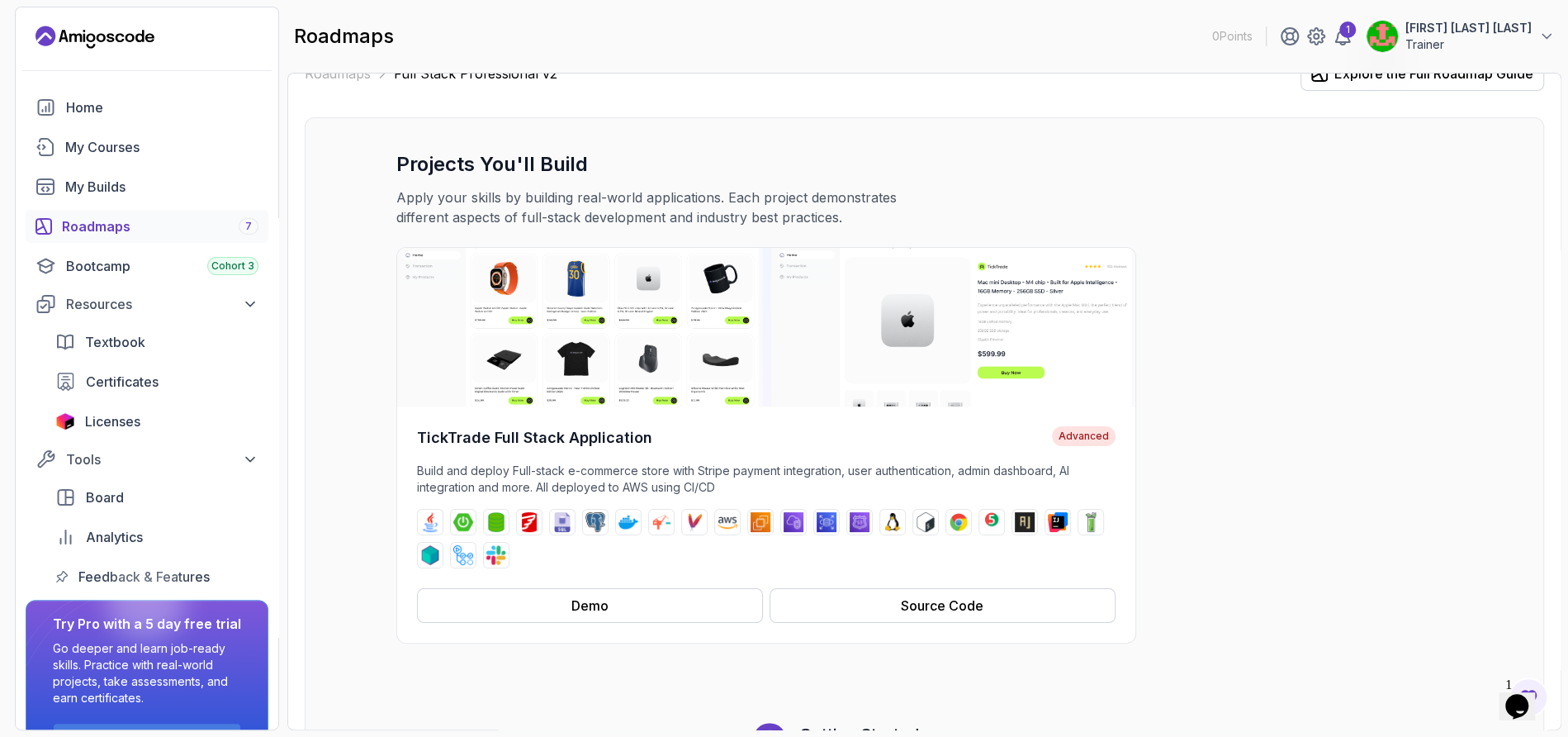 scroll, scrollTop: 0, scrollLeft: 0, axis: both 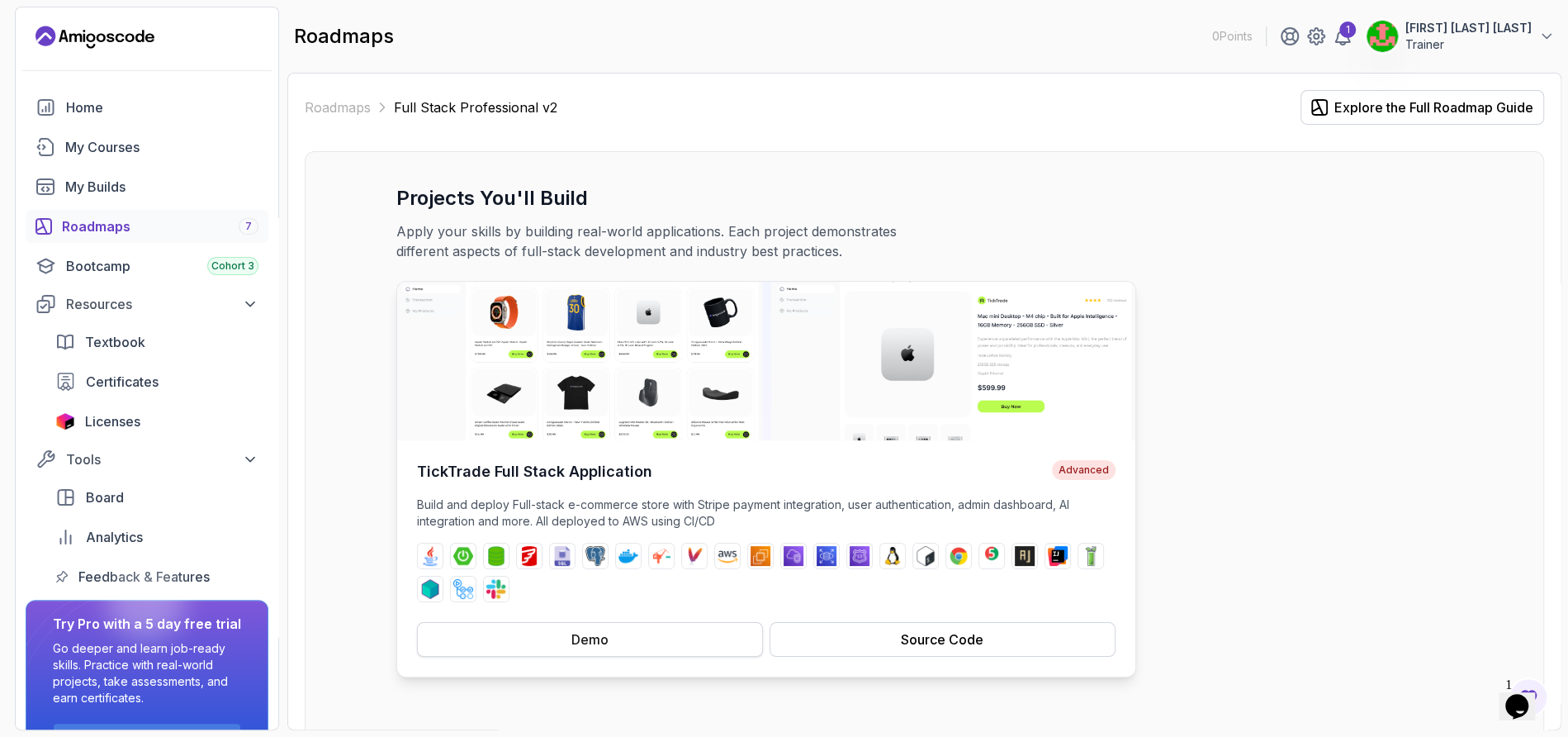 click on "Demo" at bounding box center (590, 640) 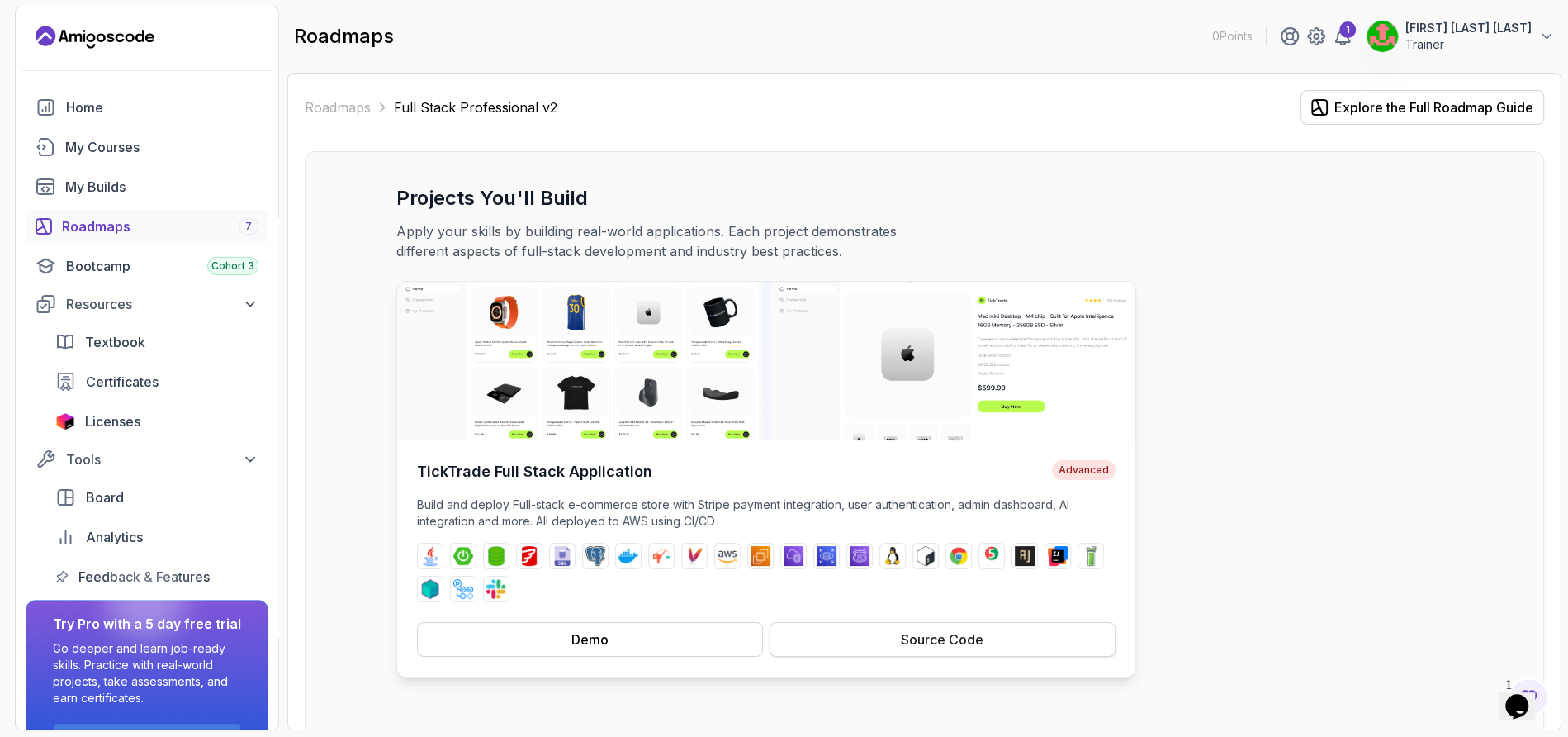 click on "Source Code" at bounding box center [942, 640] 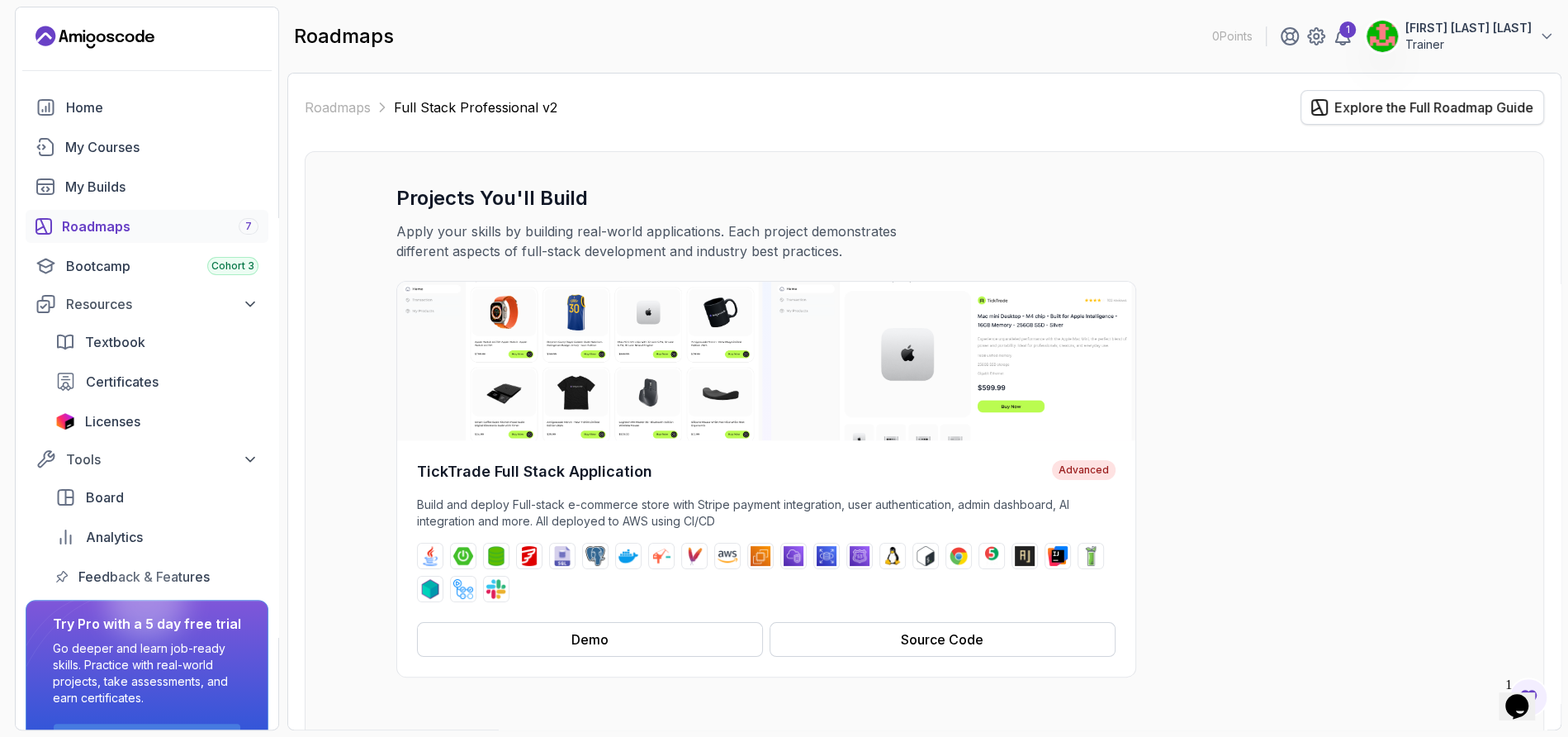 click on "Explore the Full Roadmap Guide" at bounding box center [1422, 107] 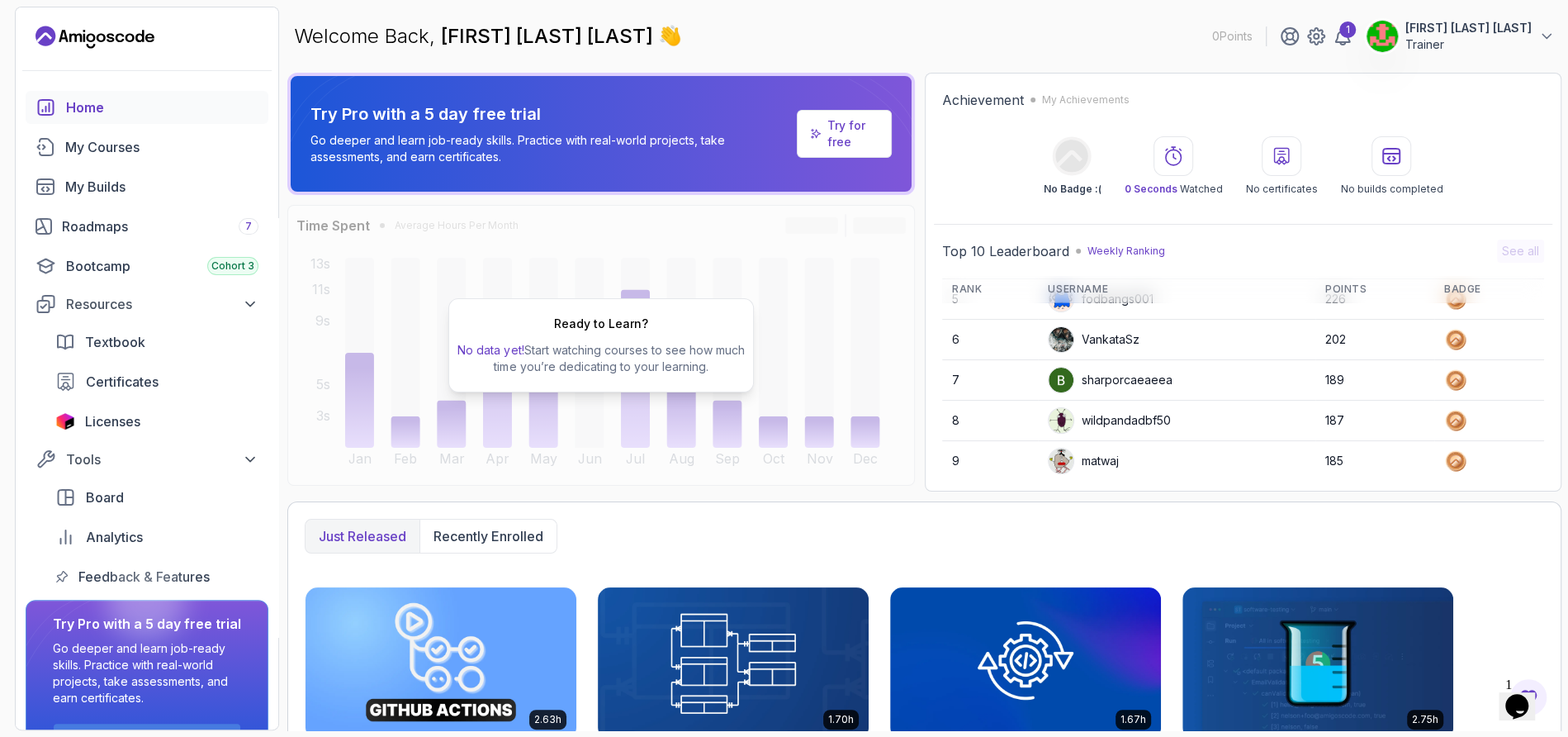 scroll, scrollTop: 175, scrollLeft: 0, axis: vertical 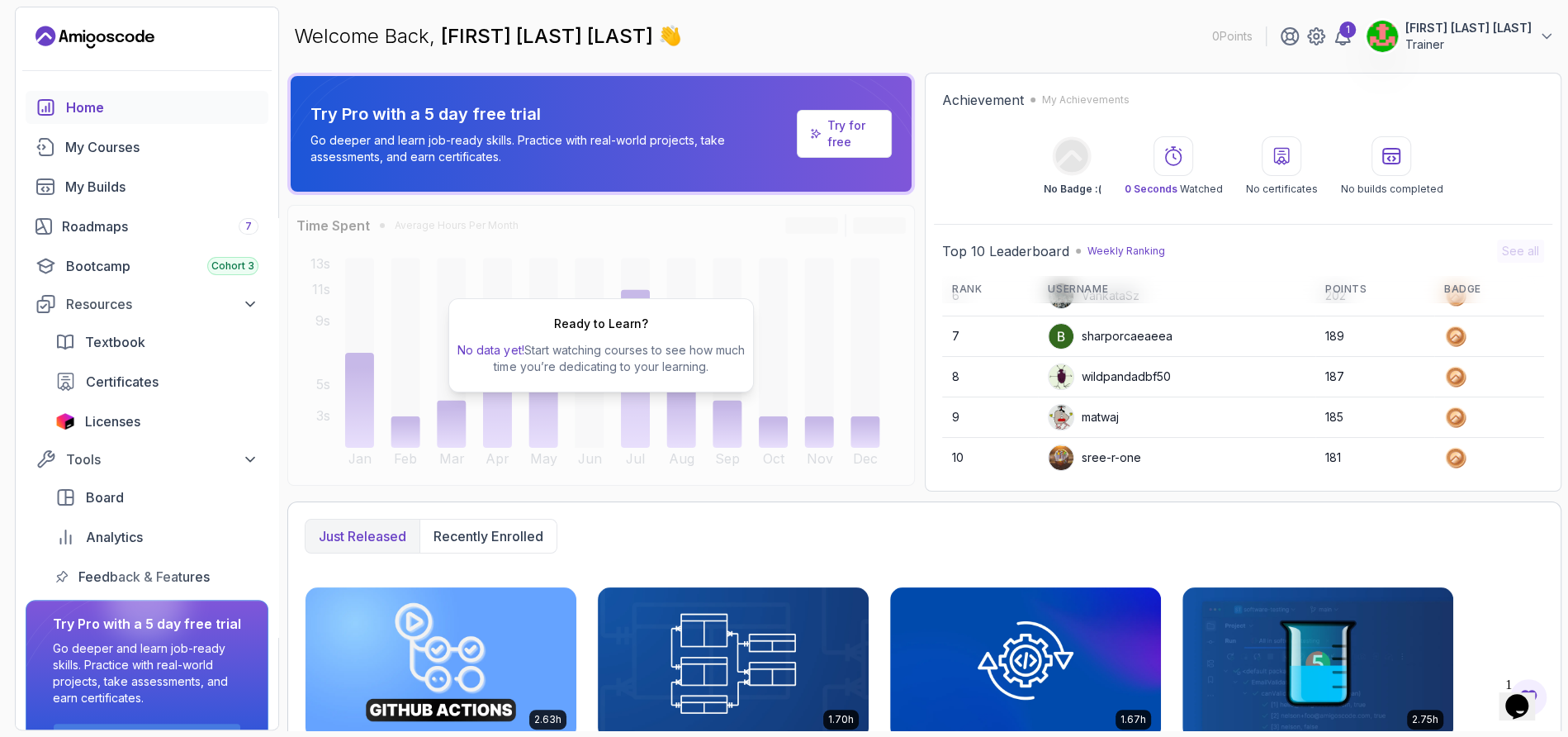 click on "Welcome Back,   Dominic Eyinembi Ncho   👋 0  Points 1 Dominic Eyinembi Ncho Trainer Try Pro with a 5 day free trial Go deeper and learn job-ready skills. Practice with real-world projects, take assessments, and earn certificates. Try for free Time Spent Average Hours Per Month   Jan Feb Mar Apr May Jun Jul Aug Sep Oct Nov Dec 3s 5s 9s 11s 13s Ready to Learn? No data yet!   Start watching courses to see how much time you’re dedicating to your learning. Achievement My Achievements No Badge :( 0 Seconds   Watched   No certificates No builds completed Top 10 Leaderboard Weekly Ranking See all Rank Username Points Badge 1 rx03 604 2 dubyworld 318 3 yhonny86 260 4 amacut 242 5 fodbangs001 226 6 VankataSz 202 7 sharporcaeaeea 189 8 wildpandadbf50 187 9 matwaj 185 10 sree-r-one 181 Just released Recently enrolled 2.63h CI/CD with GitHub Actions Pro Start course 1.70h Database Design & Implementation Pro Start course 1.67h Java Integration Testing Pro Start course 2.75h Java Unit Testing and TDD Pro Start course" at bounding box center [924, 368] 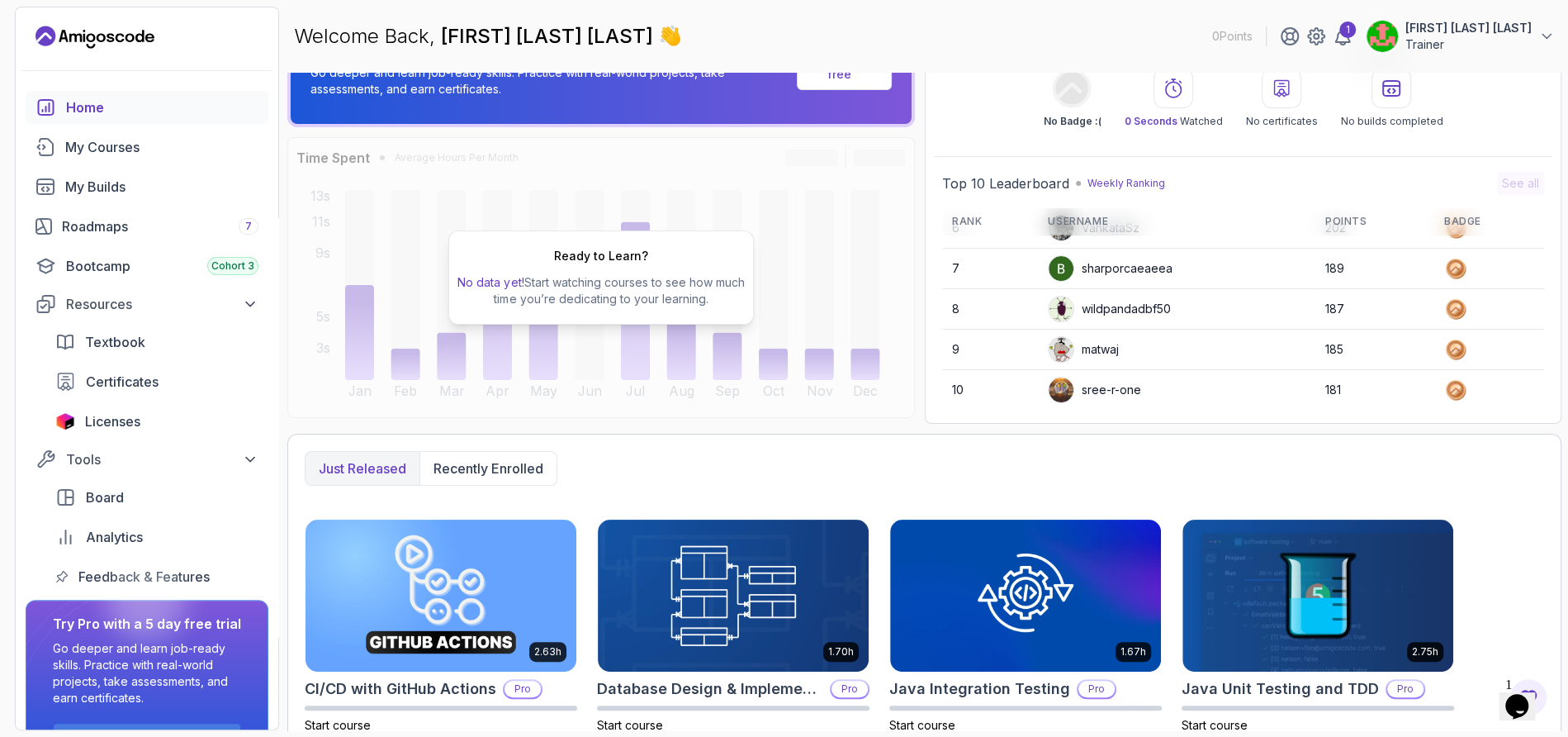 scroll, scrollTop: 0, scrollLeft: 0, axis: both 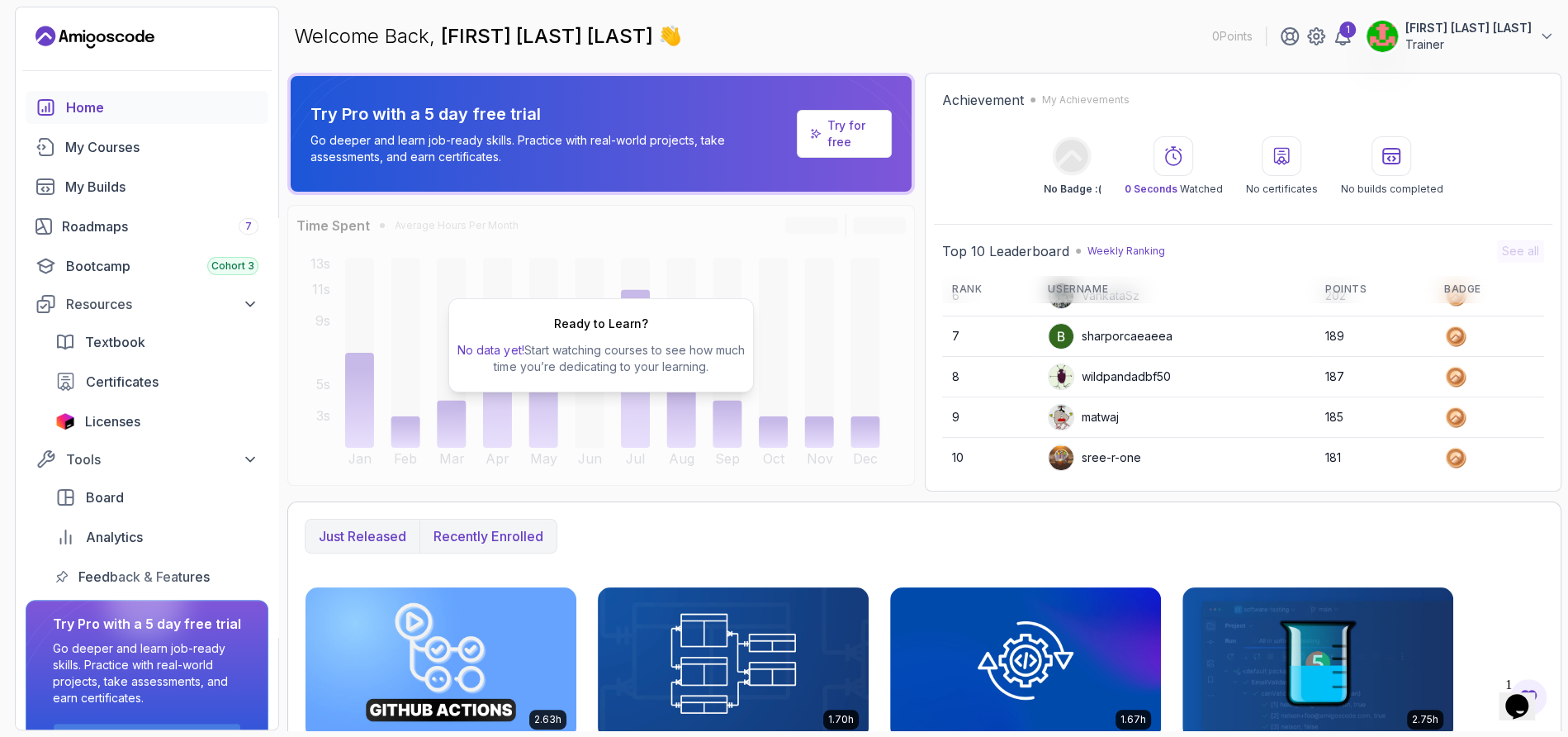 click on "Recently enrolled" at bounding box center [488, 536] 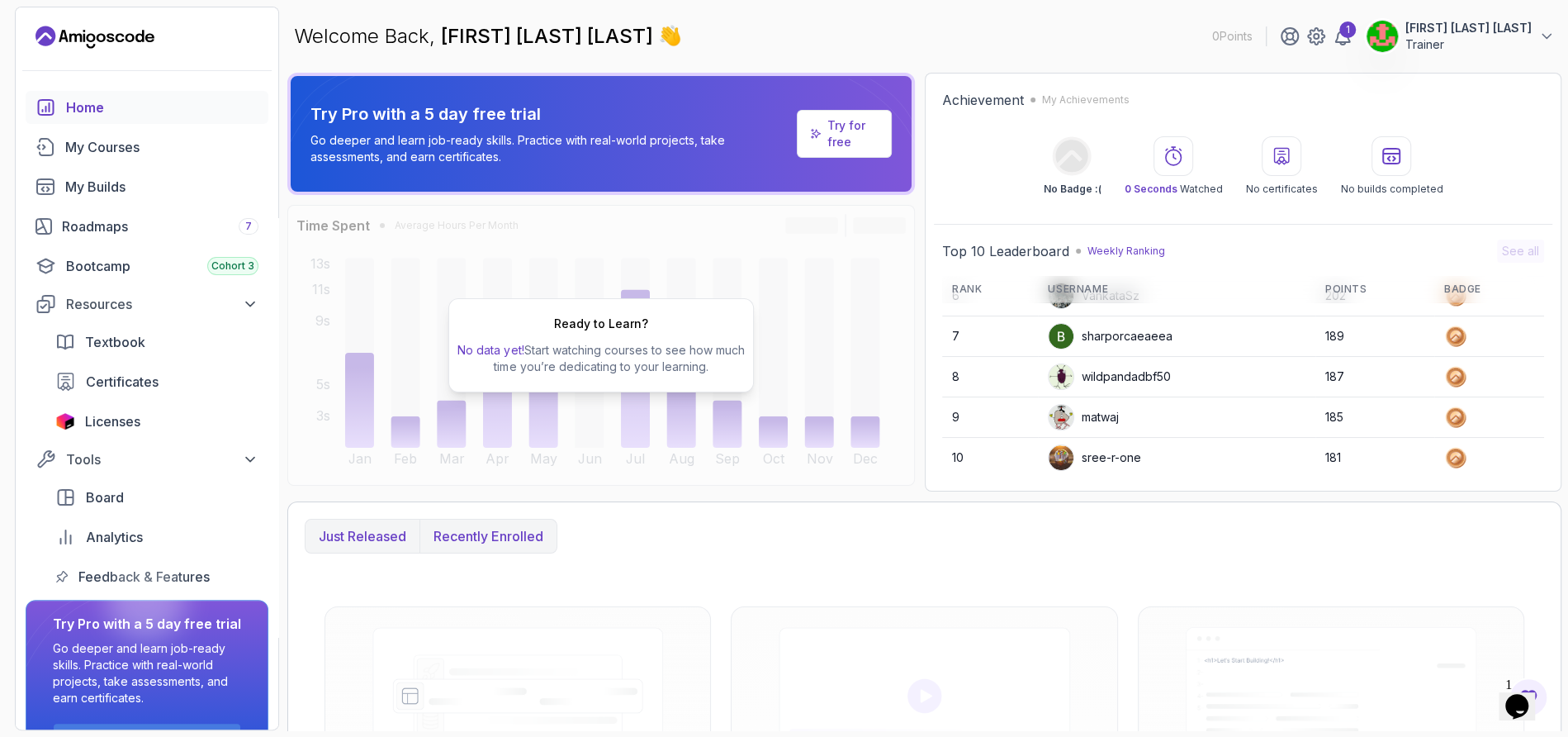 click on "Just released" at bounding box center (362, 536) 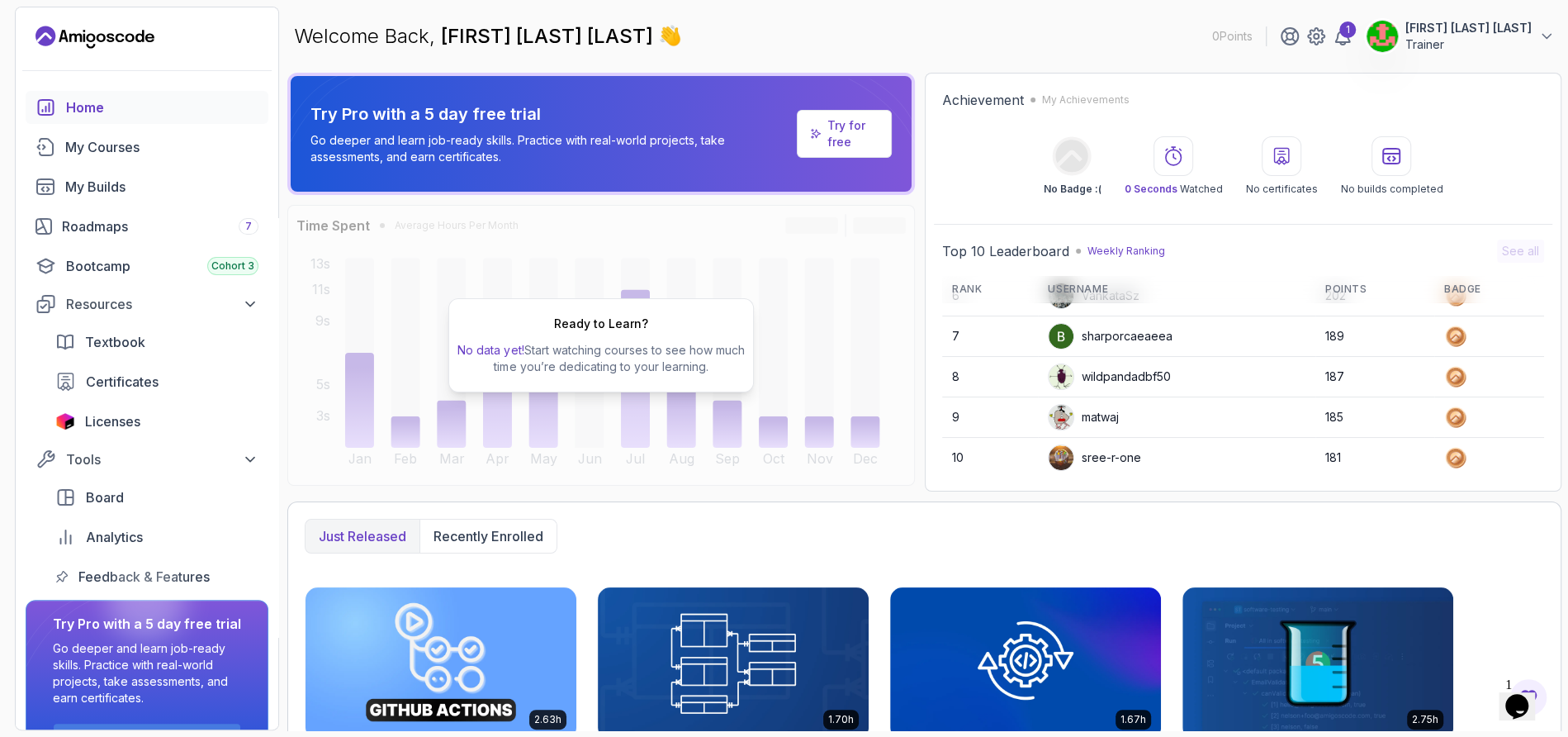 type 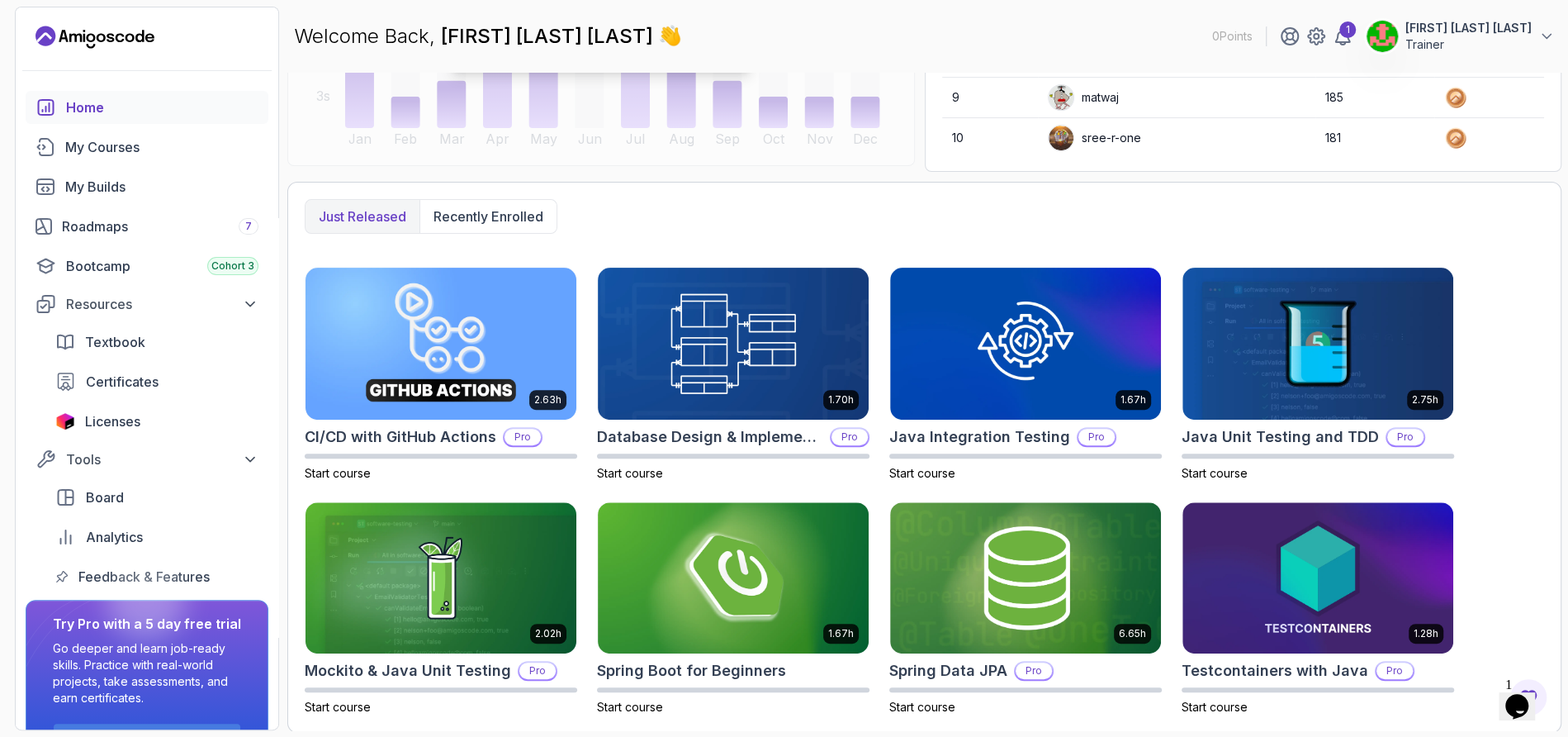 scroll, scrollTop: 321, scrollLeft: 0, axis: vertical 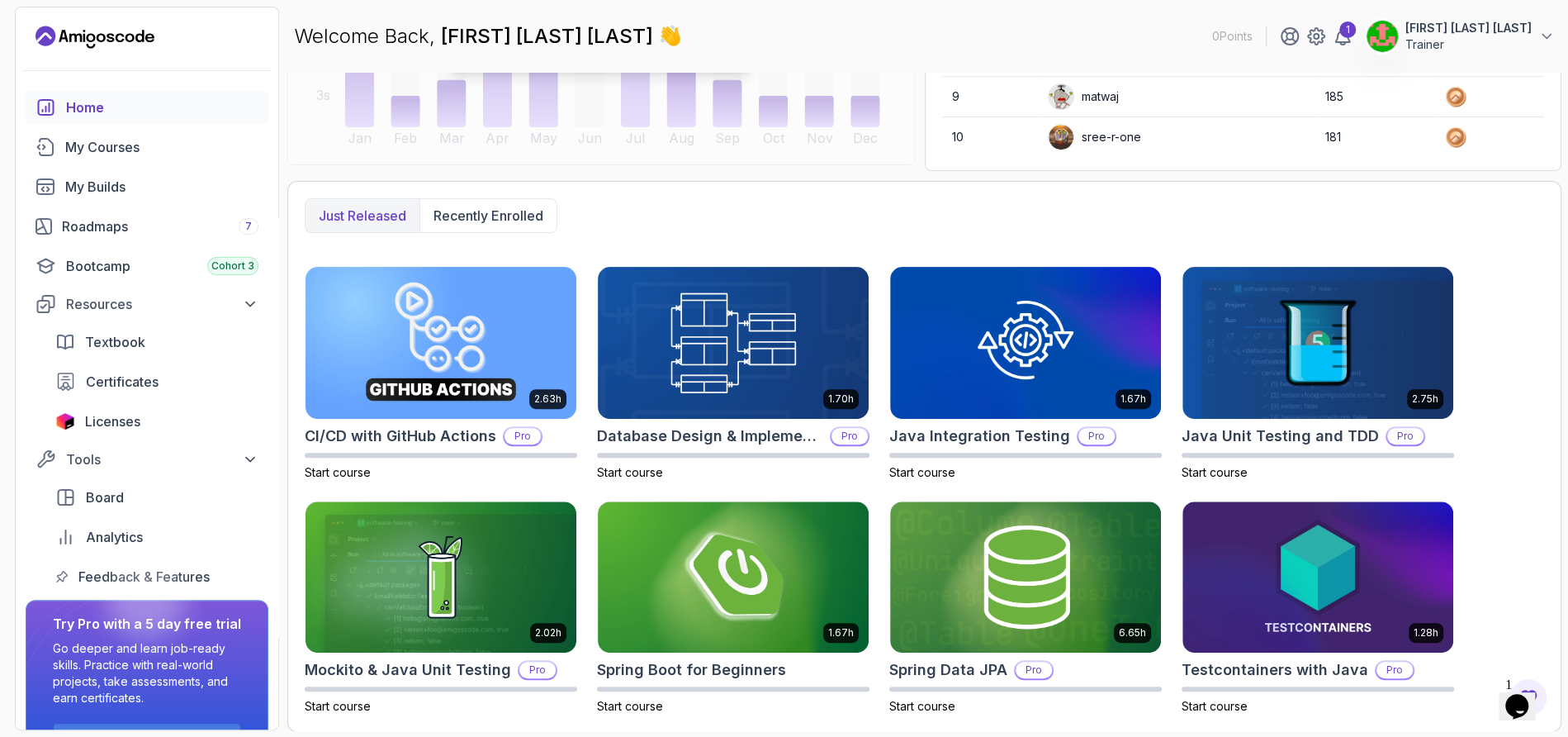 click on "2.63h CI/CD with GitHub Actions Pro Start course 1.70h Database Design & Implementation Pro Start course 1.67h Java Integration Testing Pro Start course 2.75h Java Unit Testing and TDD Pro Start course 2.02h Mockito & Java Unit Testing Pro Start course 1.67h Spring Boot for Beginners Start course 6.65h Spring Data JPA Pro Start course 1.28h Testcontainers with Java Pro Start course" at bounding box center [924, 490] 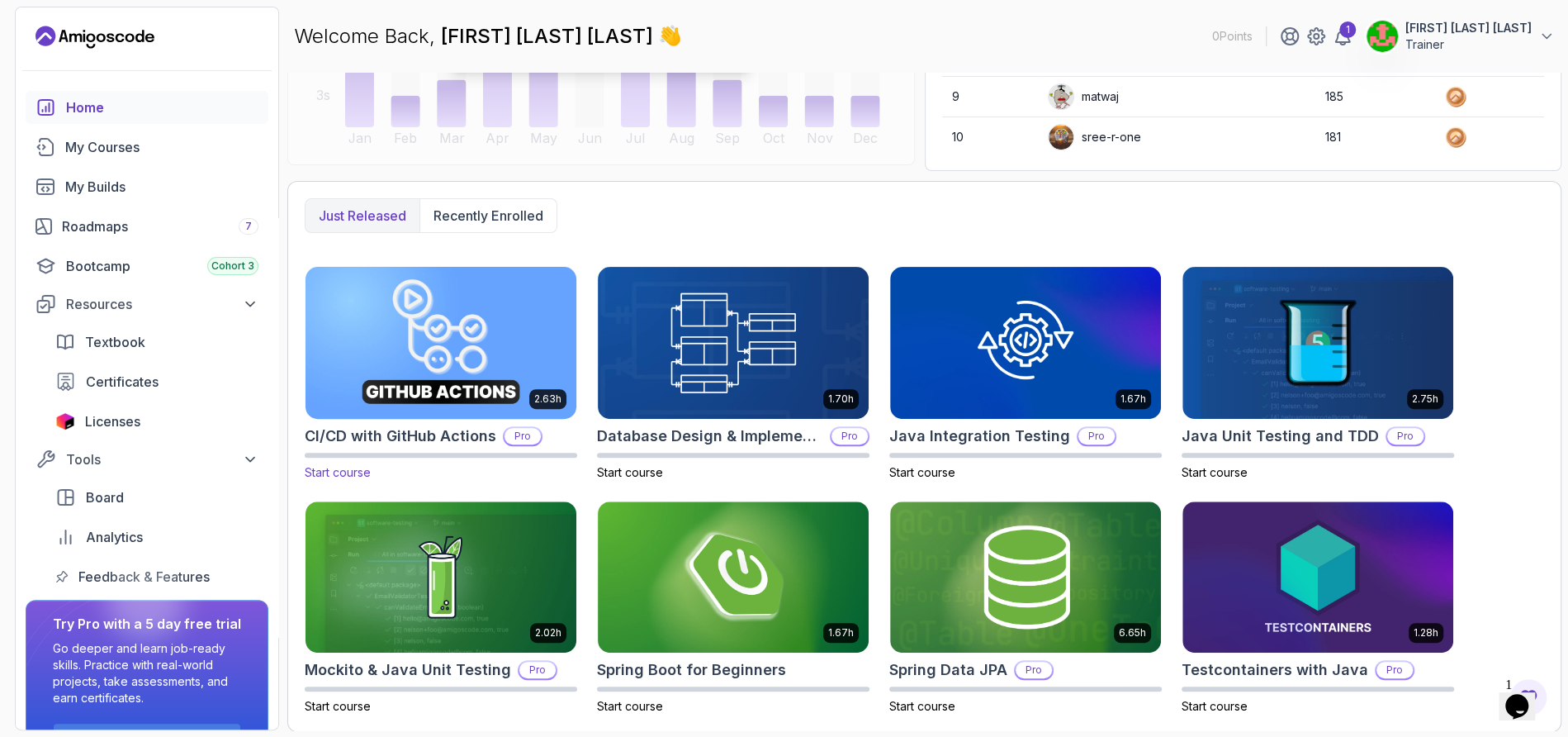 click at bounding box center (441, 342) 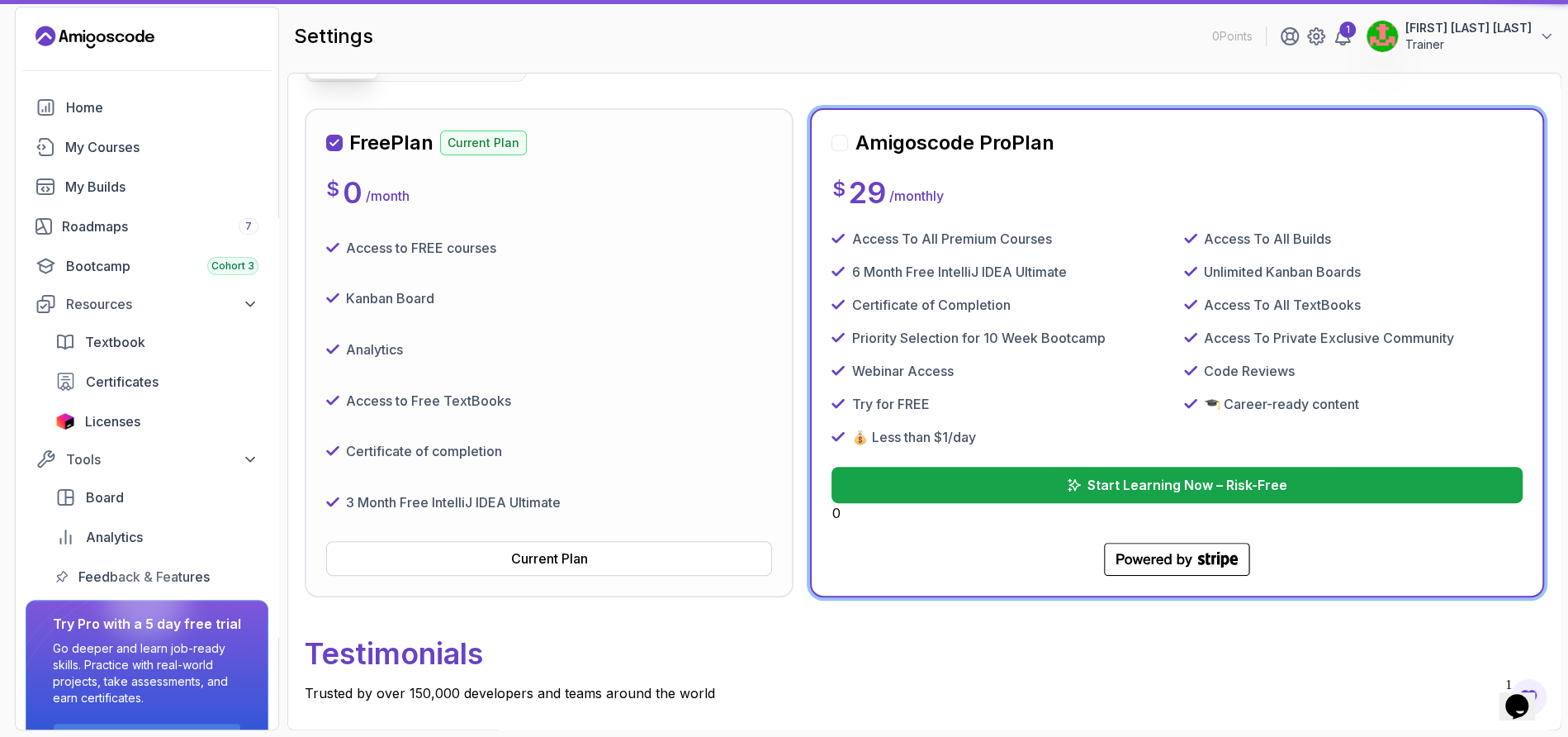 scroll, scrollTop: 97, scrollLeft: 0, axis: vertical 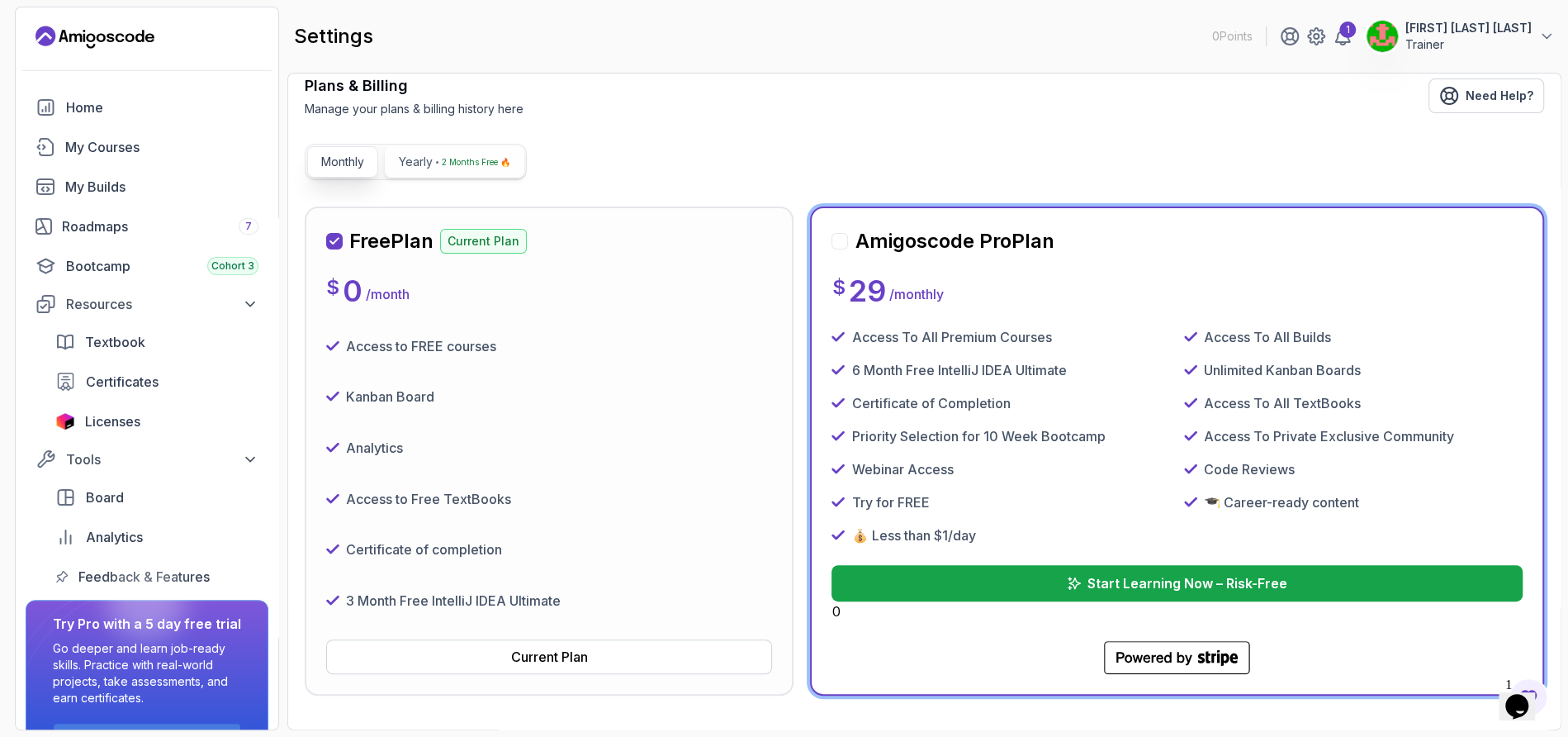click on "2 Months Free 🔥" at bounding box center [476, 162] 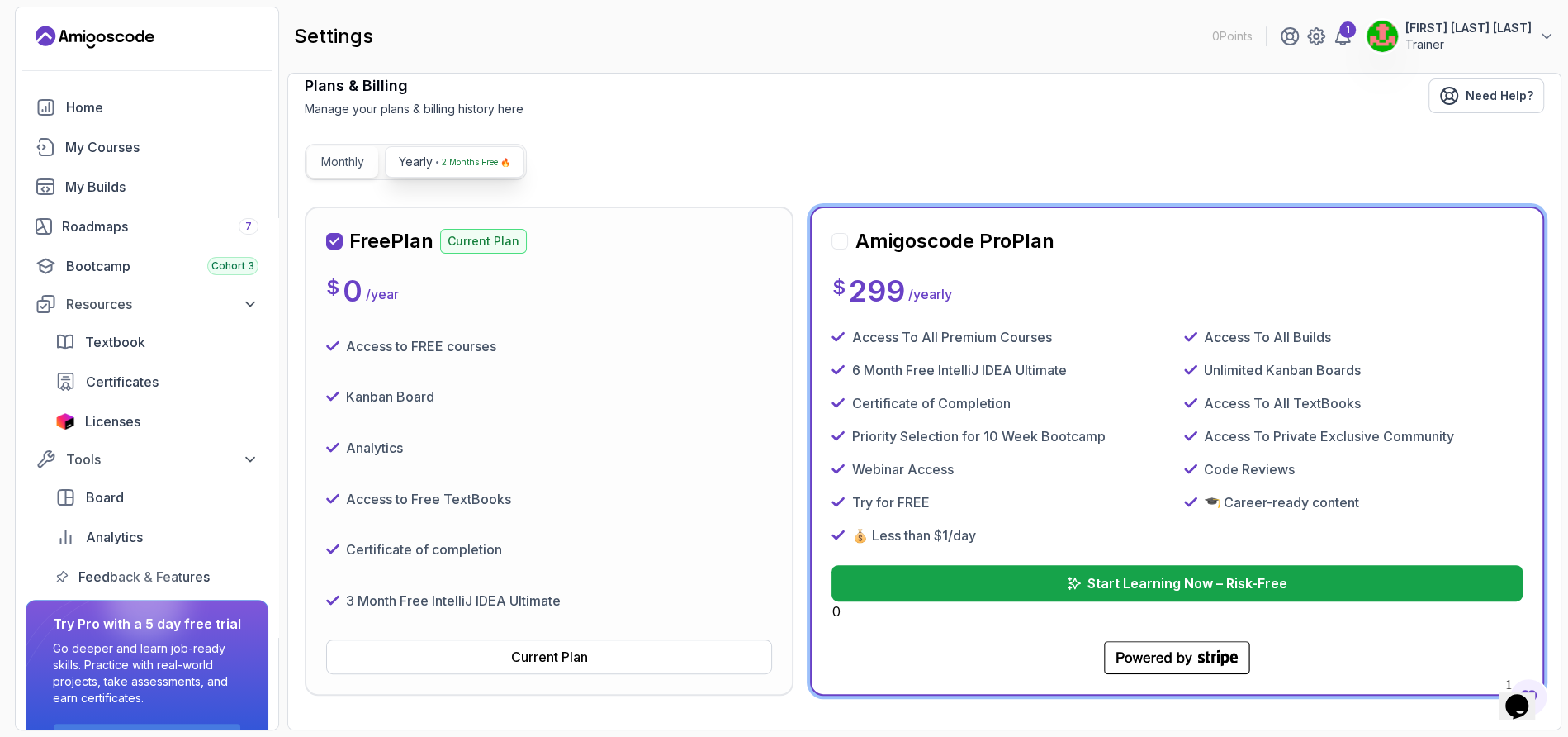 click on "Monthly" at bounding box center [343, 162] 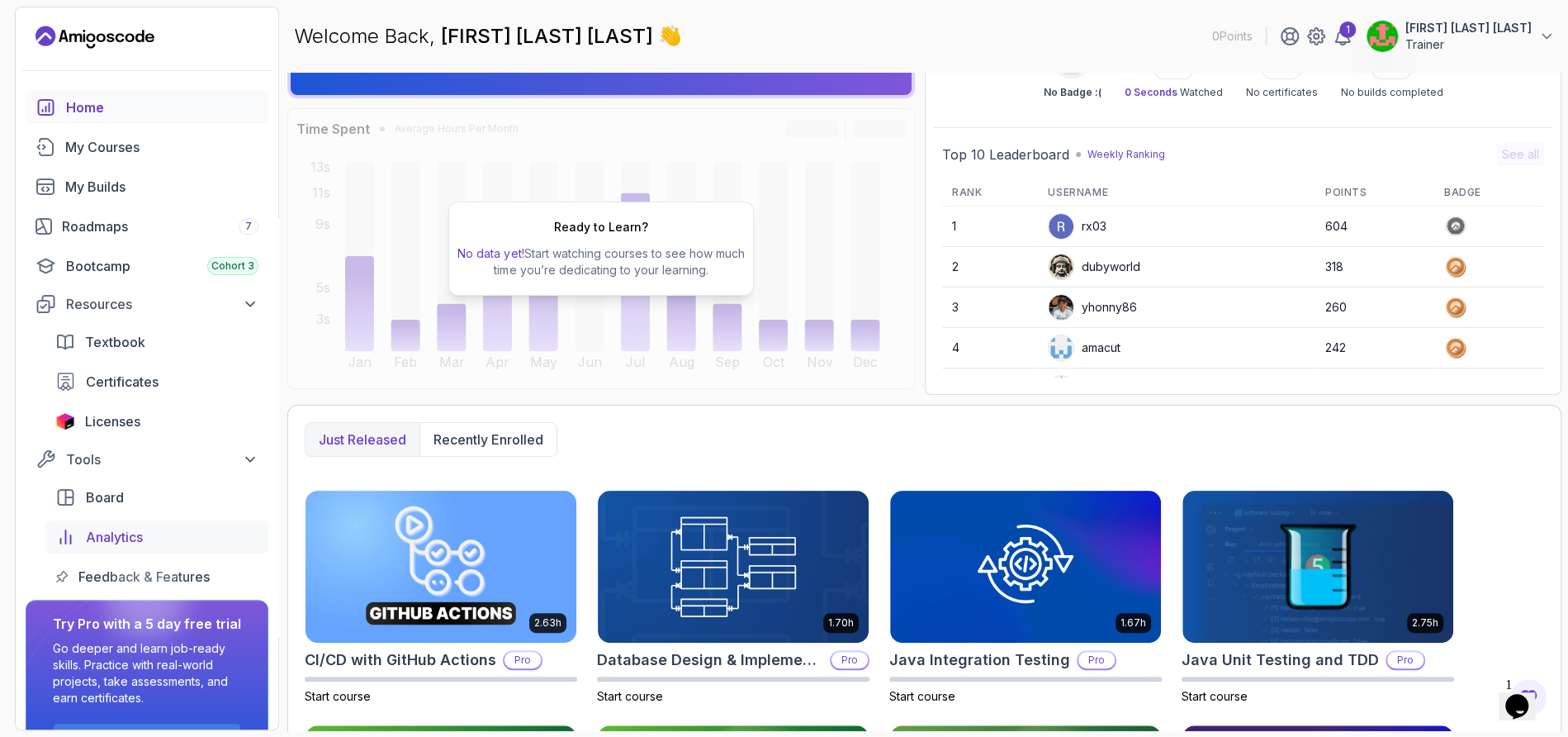 click on "Analytics" at bounding box center [114, 537] 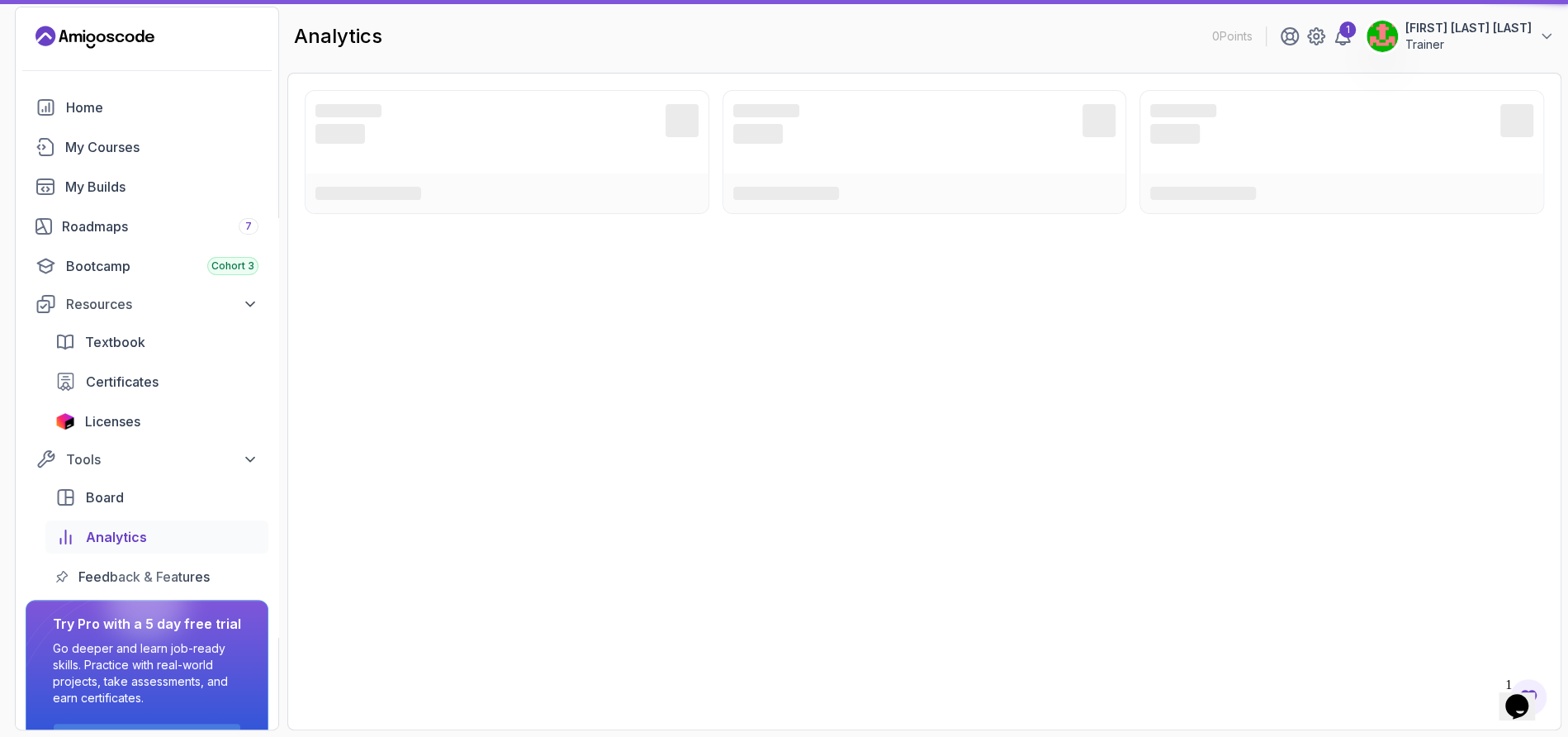 scroll, scrollTop: 0, scrollLeft: 0, axis: both 